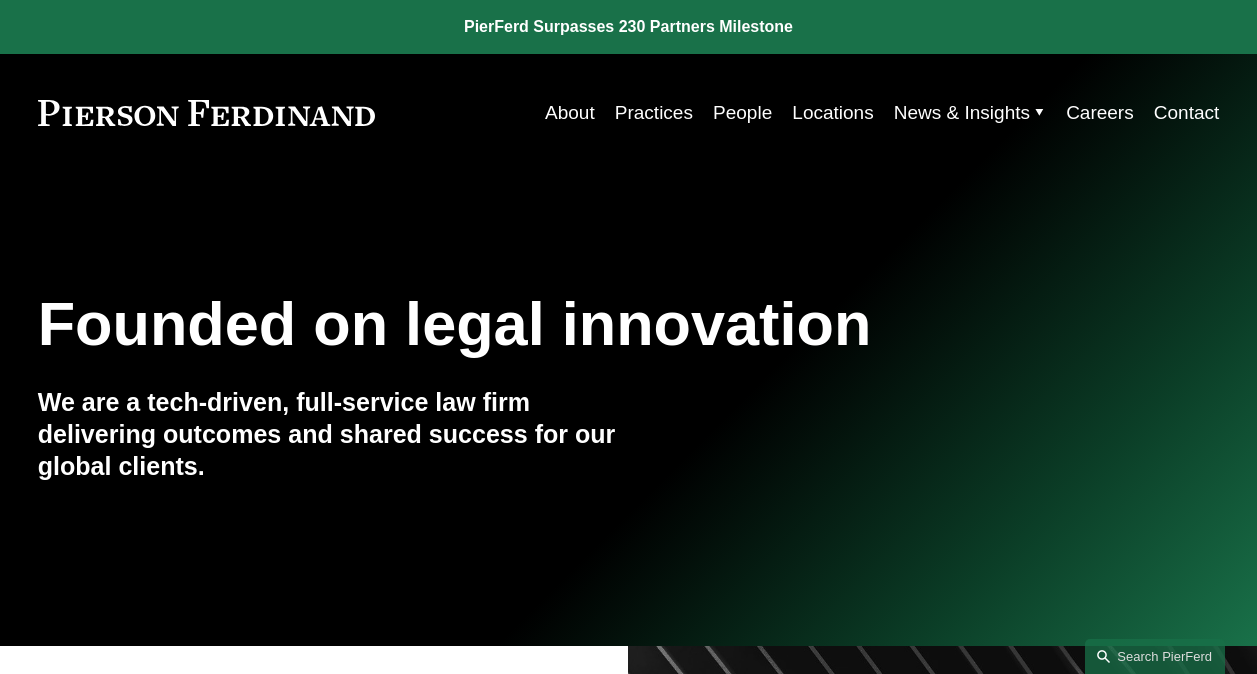 scroll, scrollTop: 0, scrollLeft: 0, axis: both 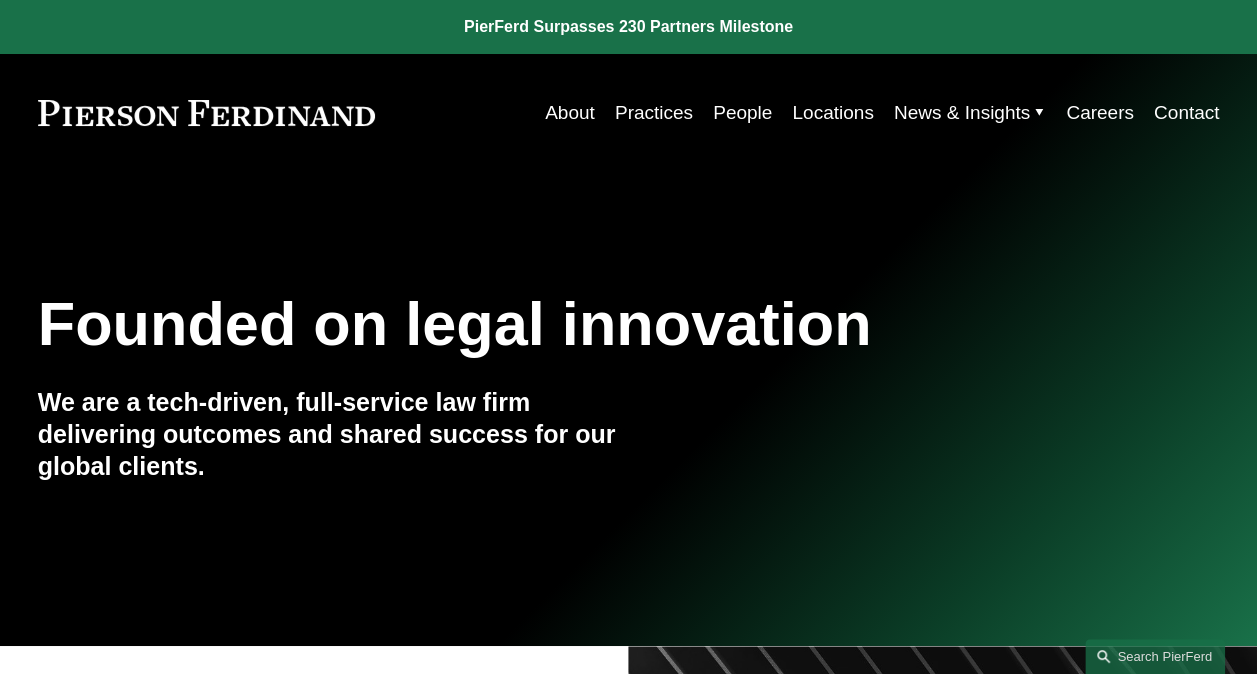 click on "People" at bounding box center (742, 113) 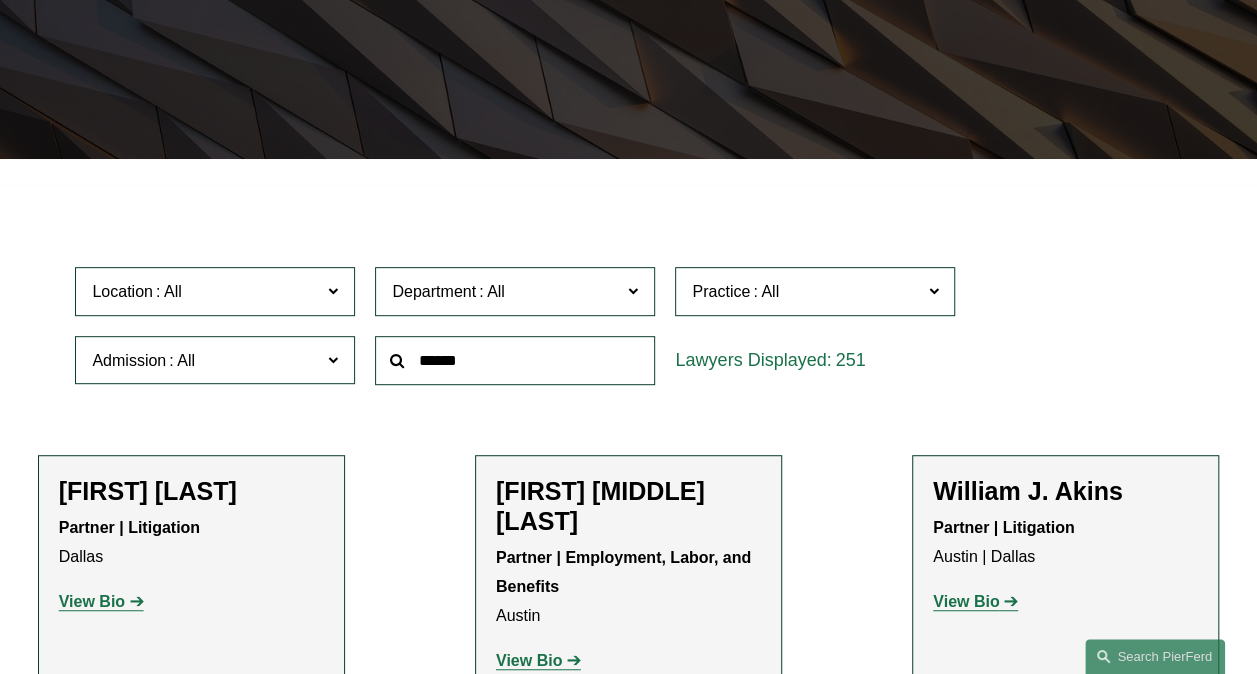 scroll, scrollTop: 400, scrollLeft: 0, axis: vertical 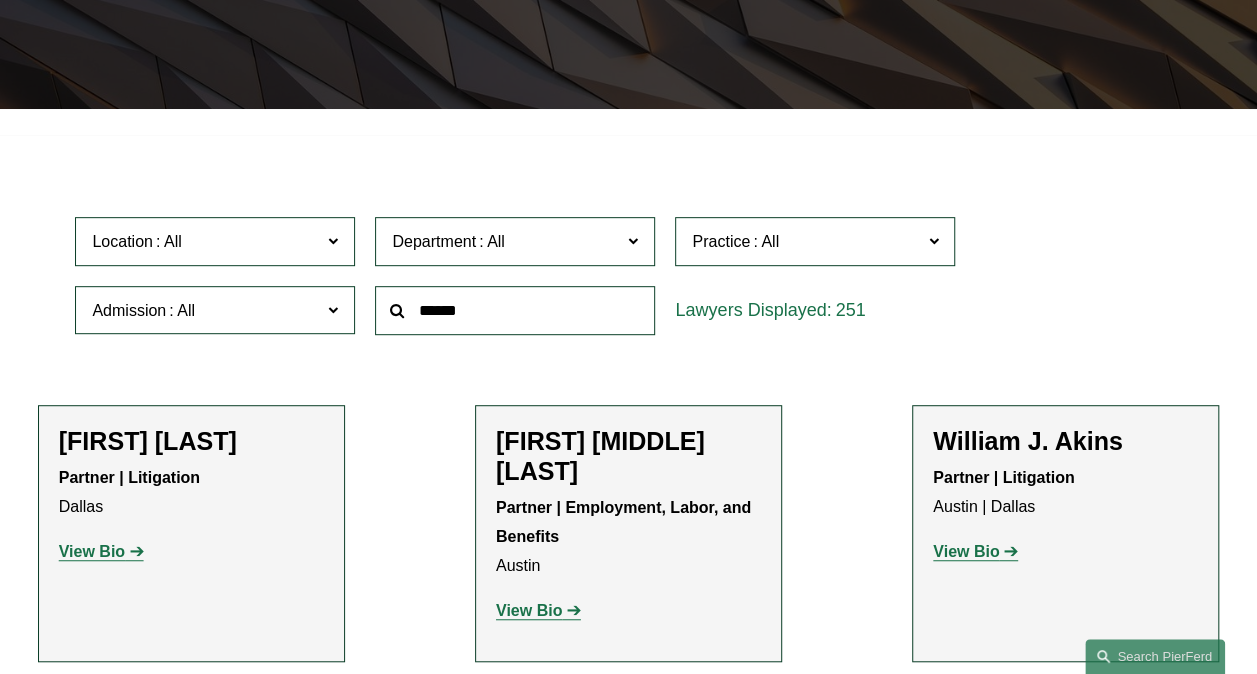 click on "Location" 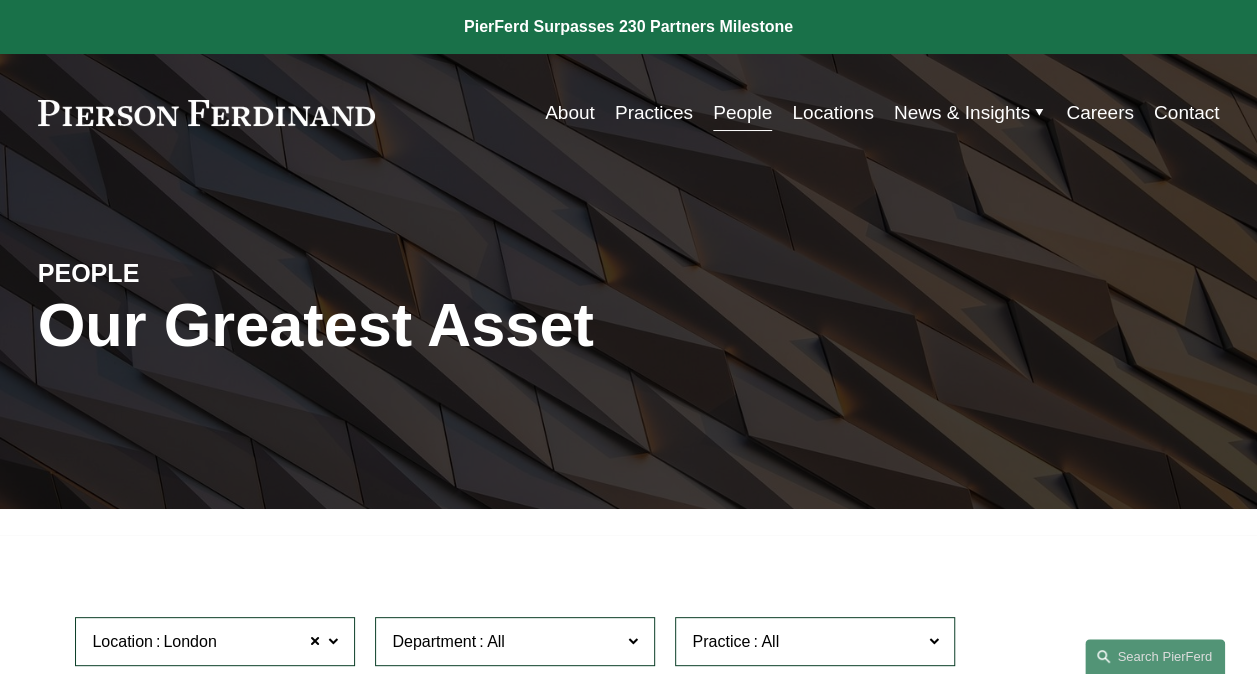 scroll, scrollTop: 500, scrollLeft: 0, axis: vertical 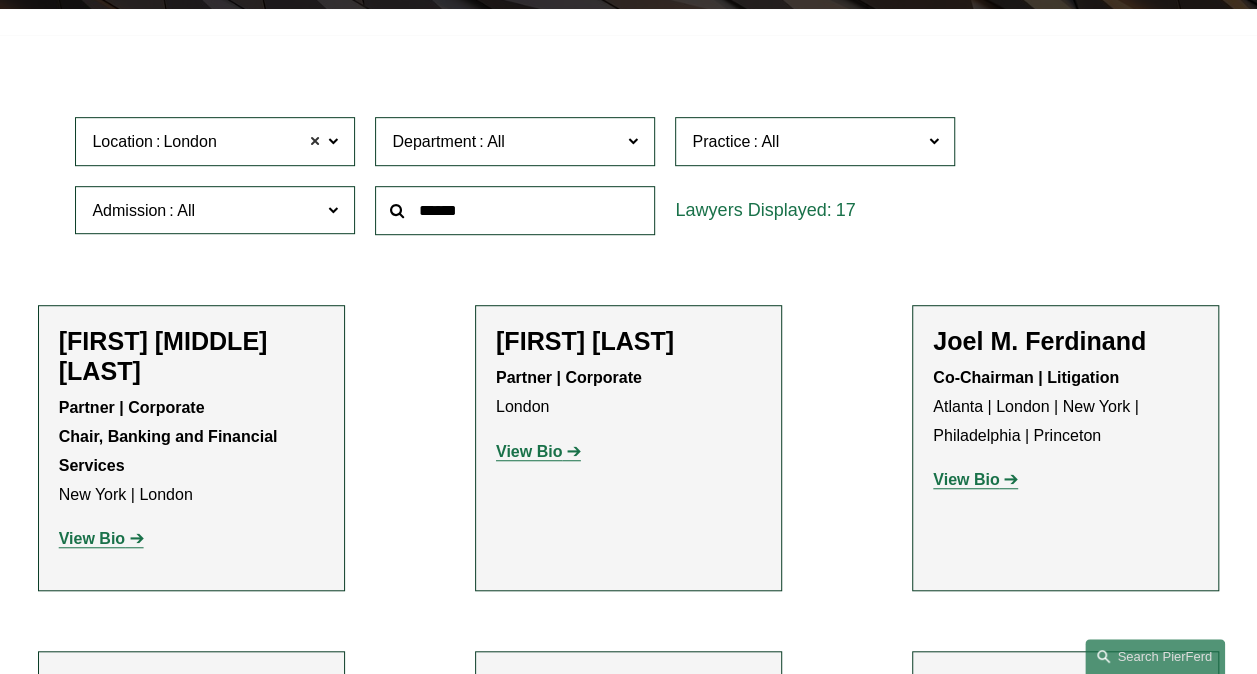 click 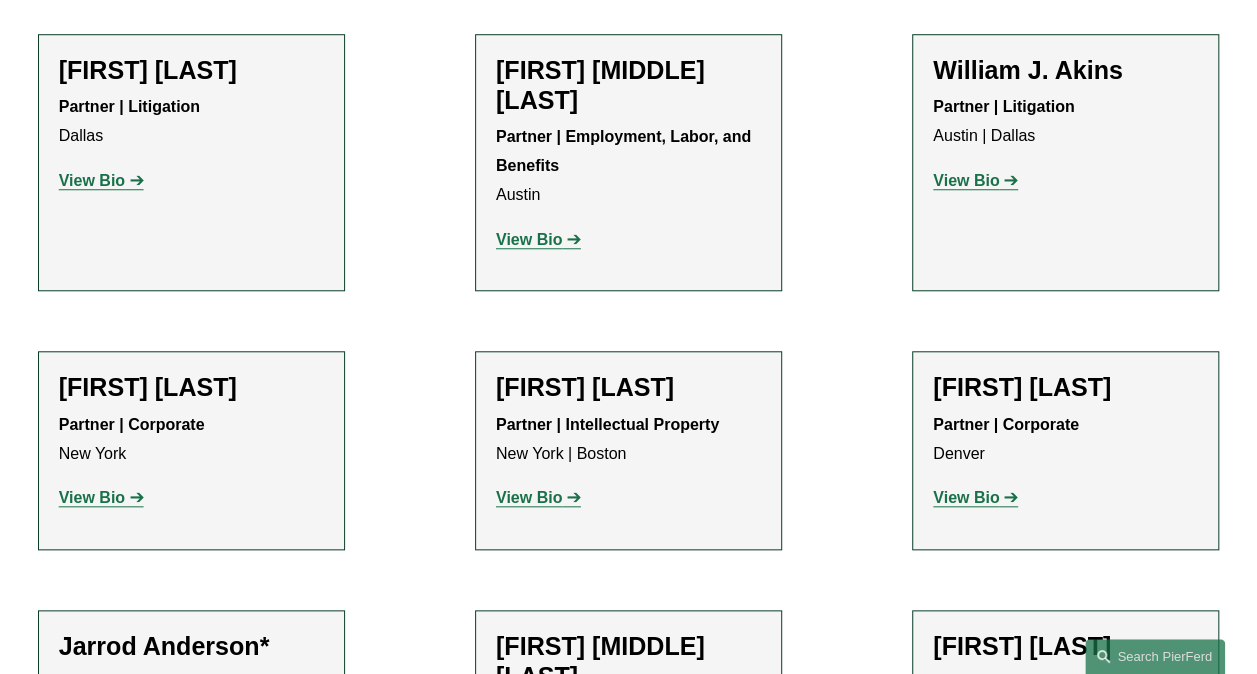 scroll, scrollTop: 800, scrollLeft: 0, axis: vertical 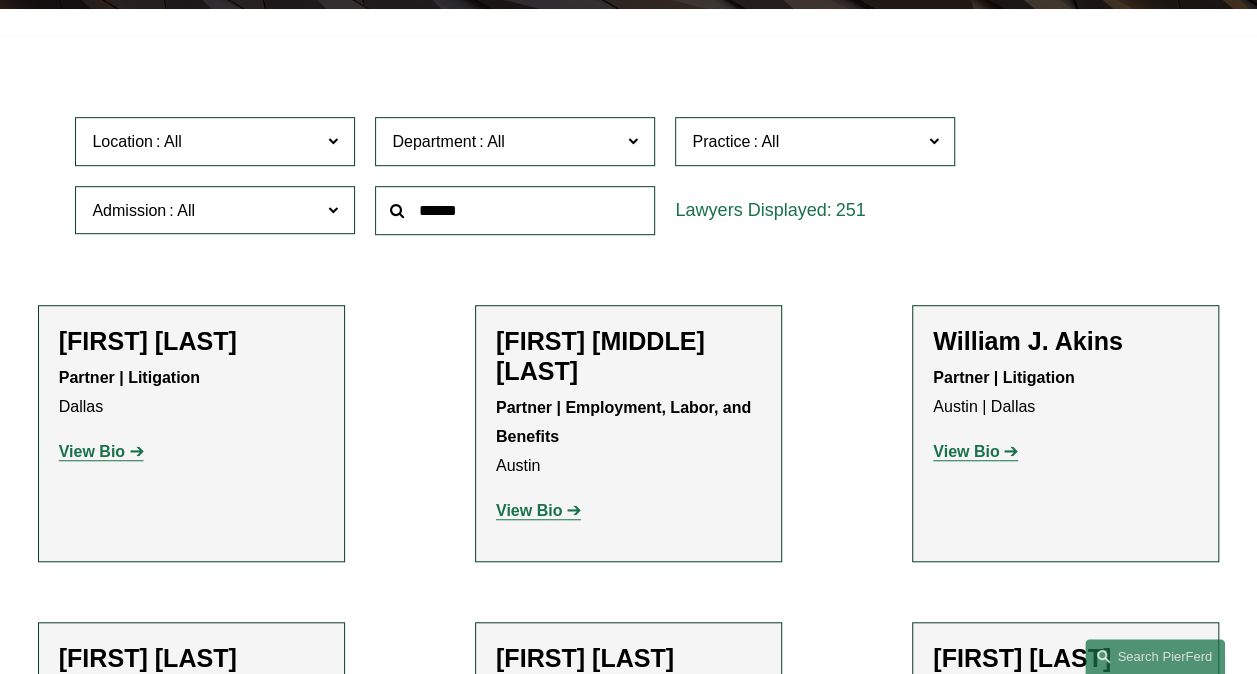click 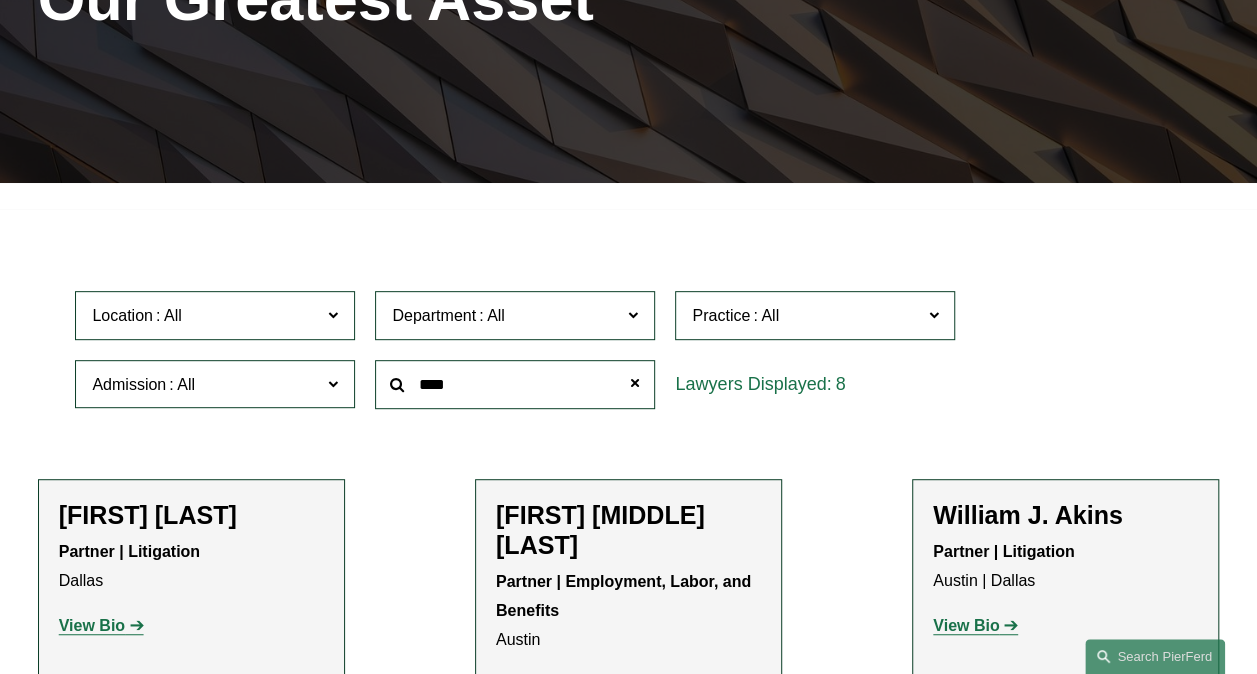 scroll, scrollTop: 302, scrollLeft: 0, axis: vertical 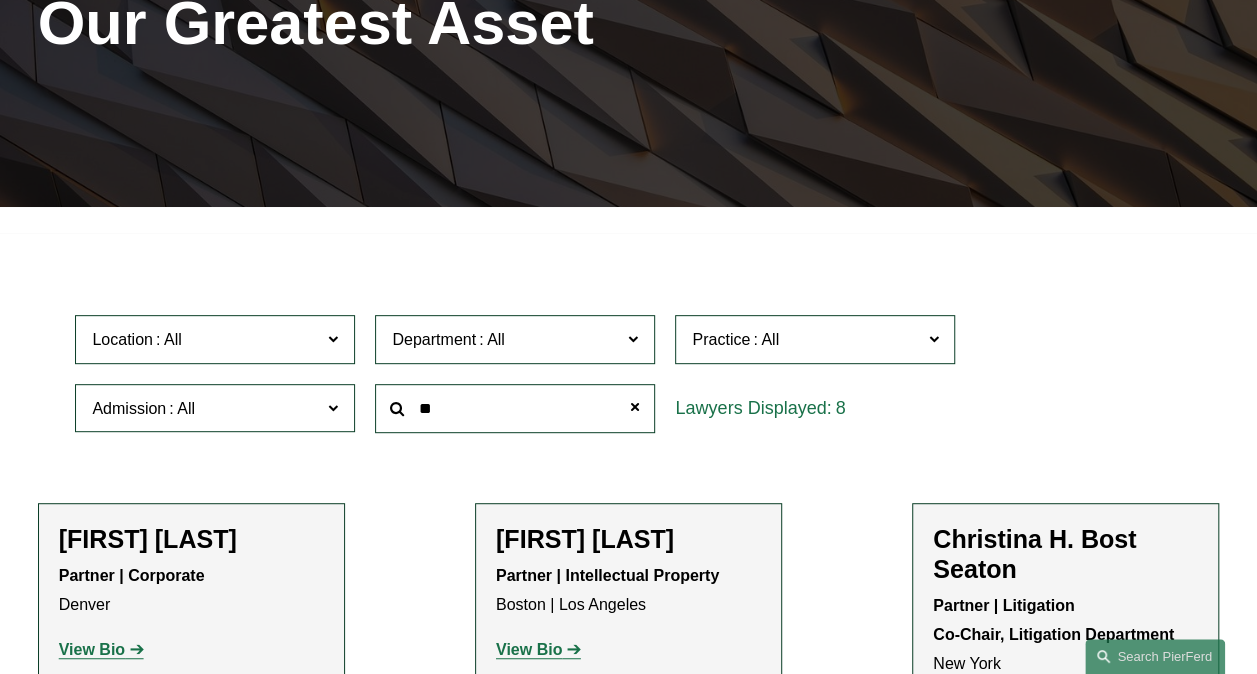 type on "*" 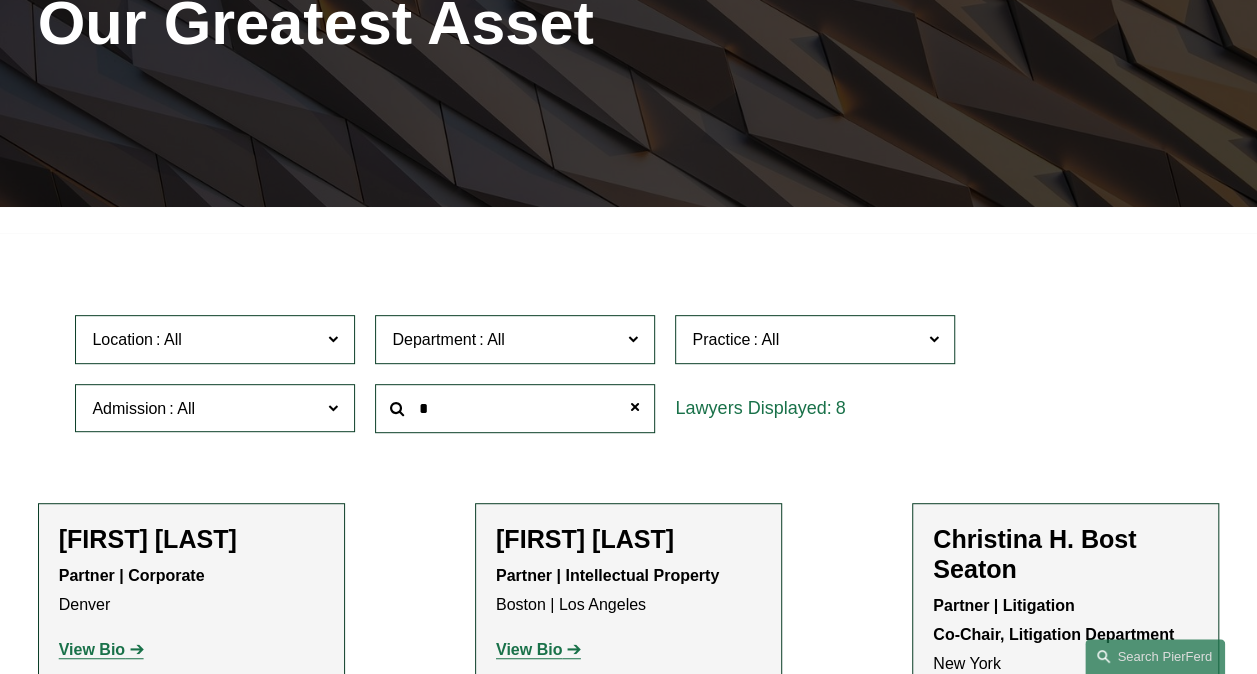 type 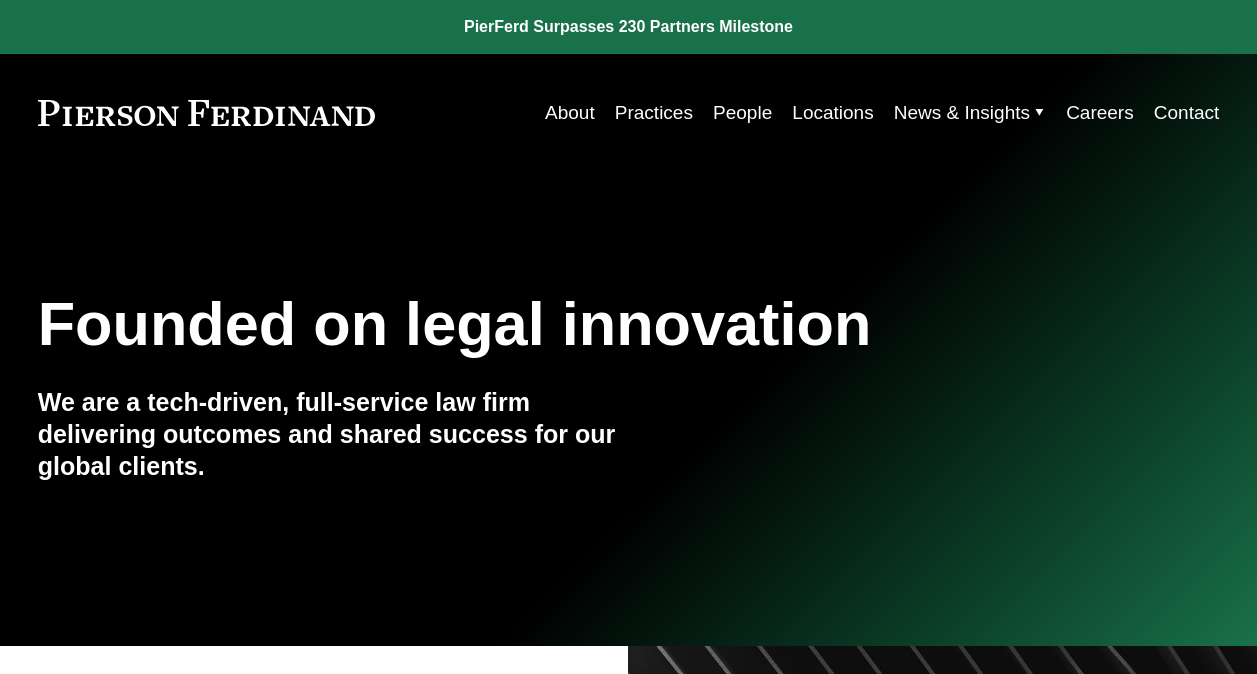 scroll, scrollTop: 0, scrollLeft: 0, axis: both 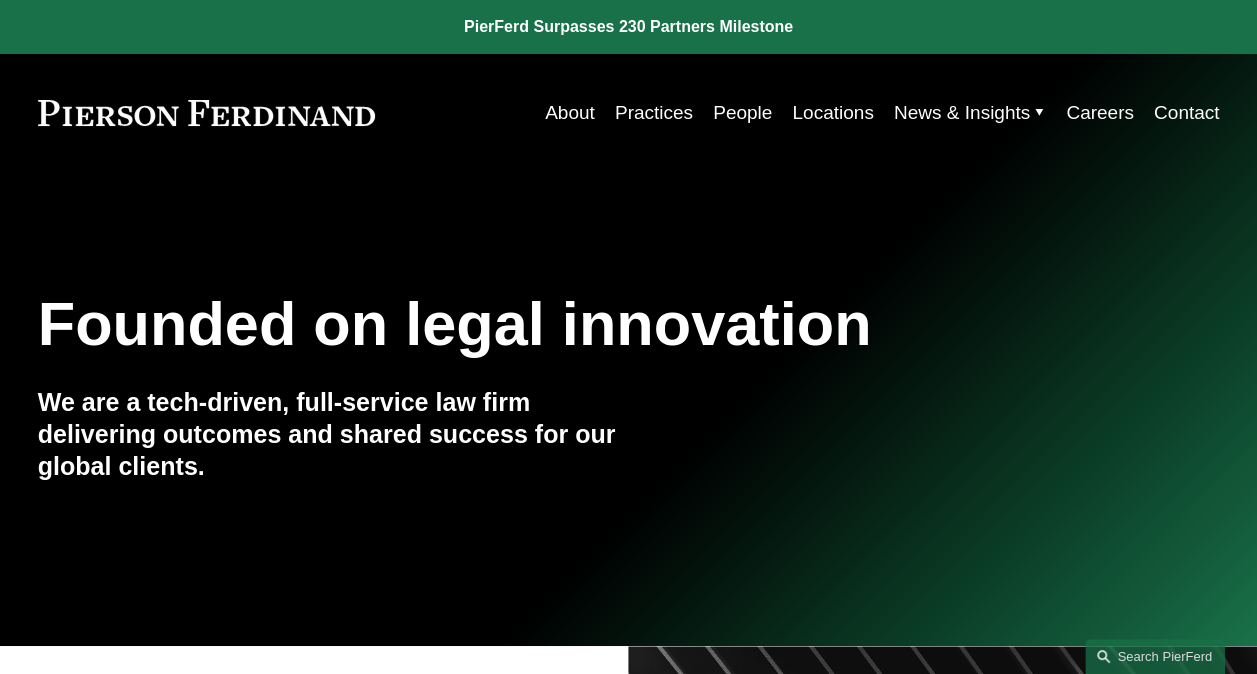 click on "People" at bounding box center [742, 113] 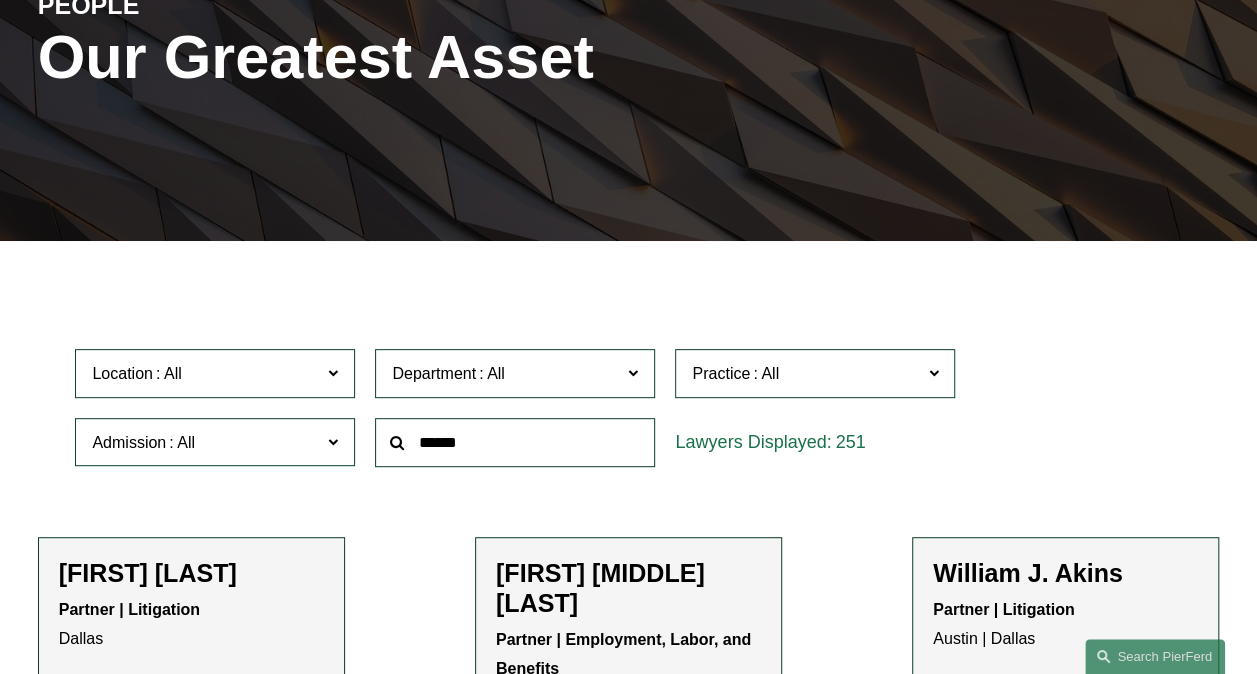 scroll, scrollTop: 500, scrollLeft: 0, axis: vertical 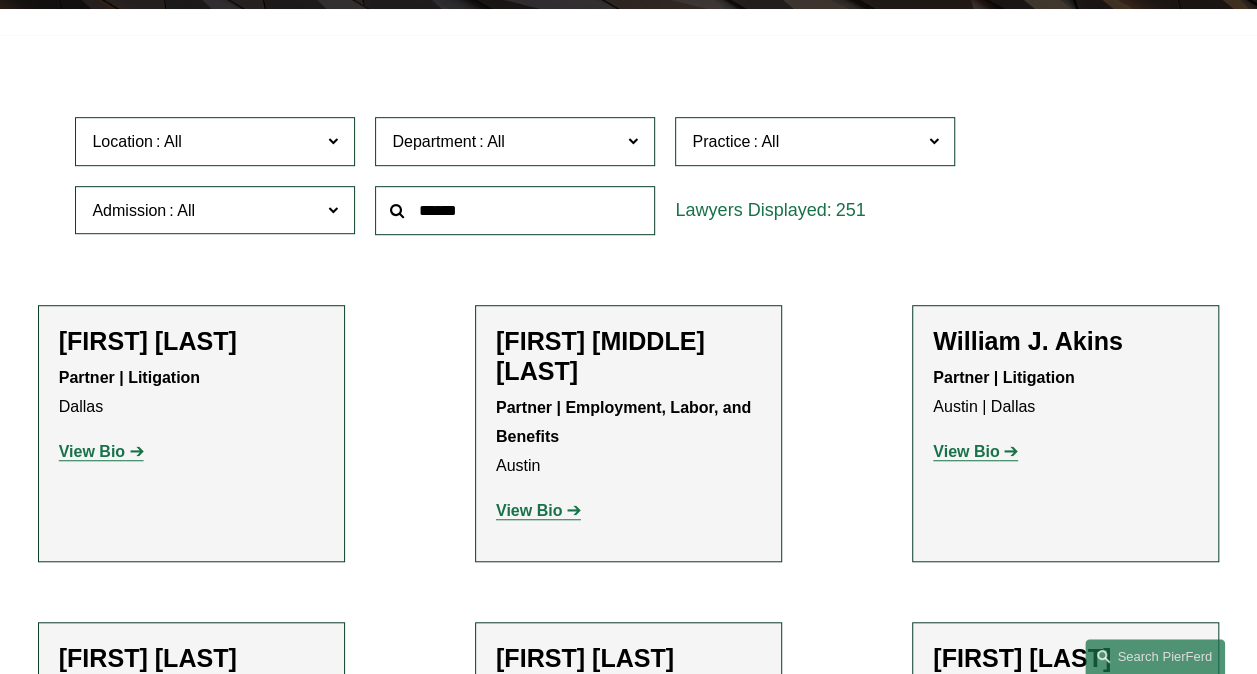 click on "Admission" 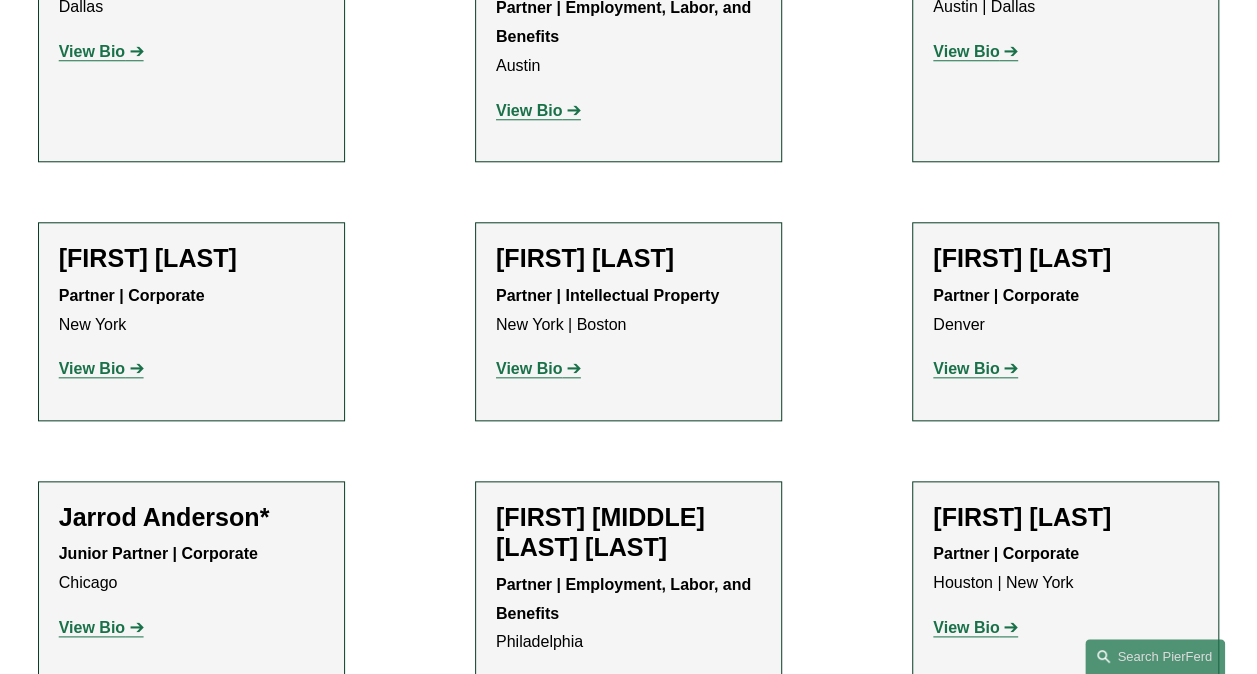scroll, scrollTop: 400, scrollLeft: 0, axis: vertical 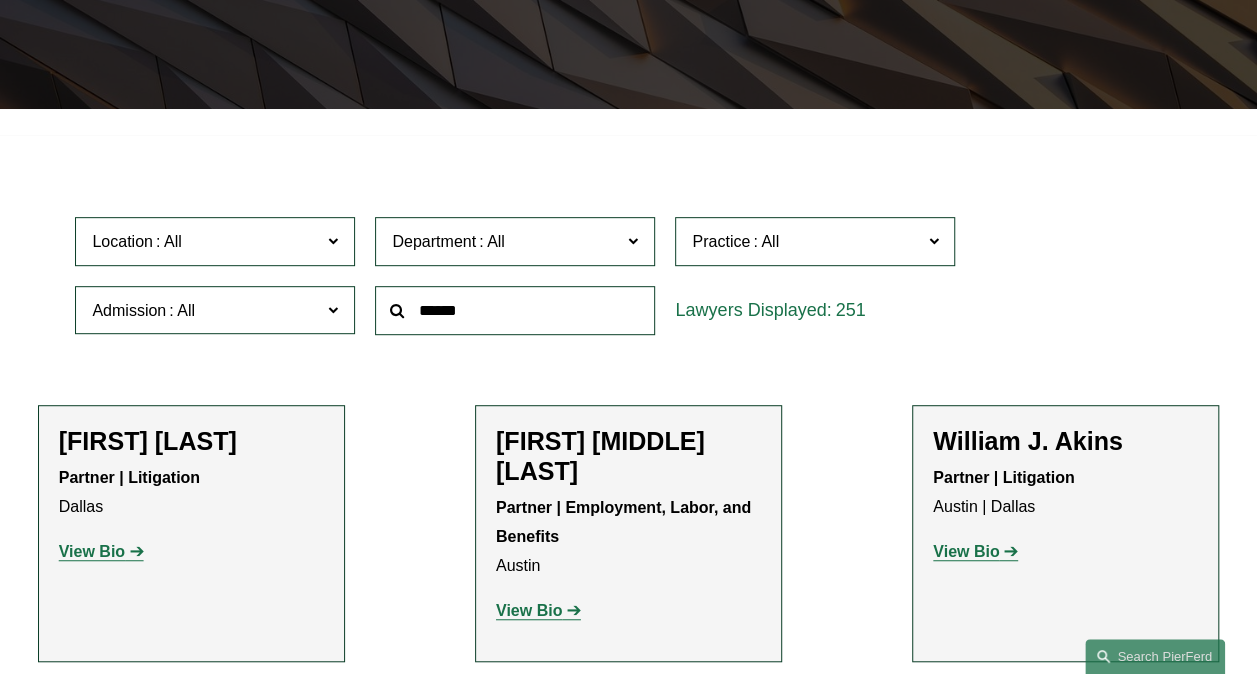 click on "Practice" 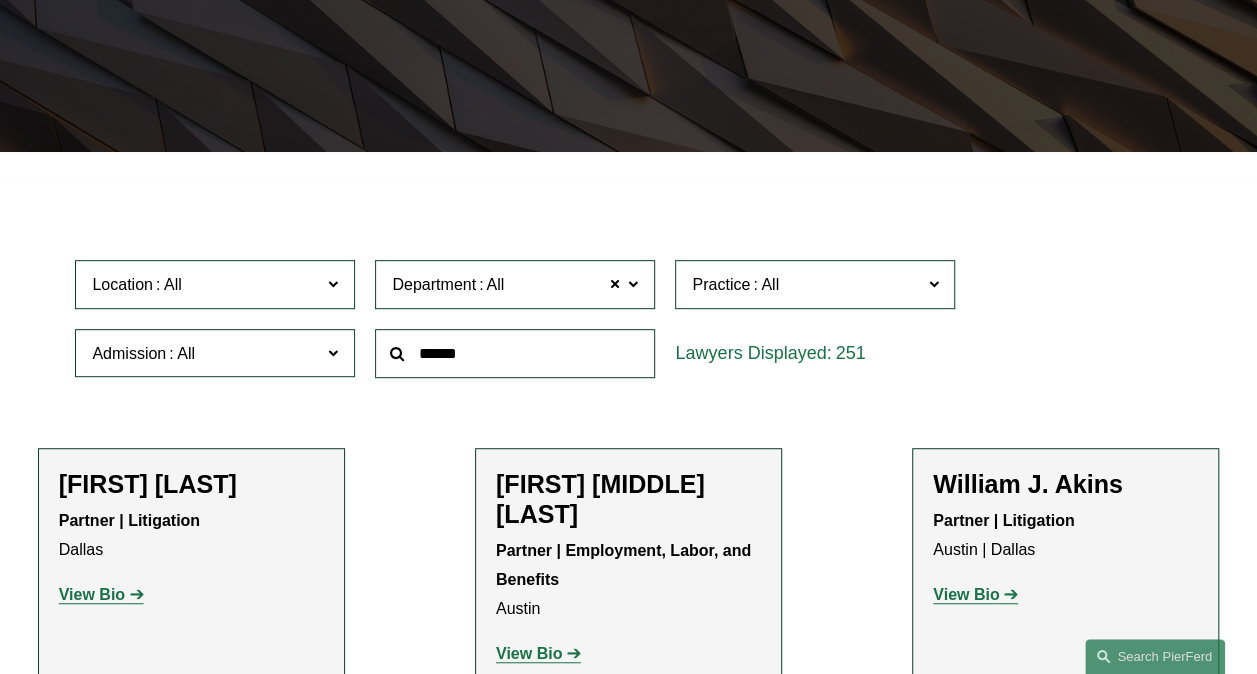 scroll, scrollTop: 600, scrollLeft: 0, axis: vertical 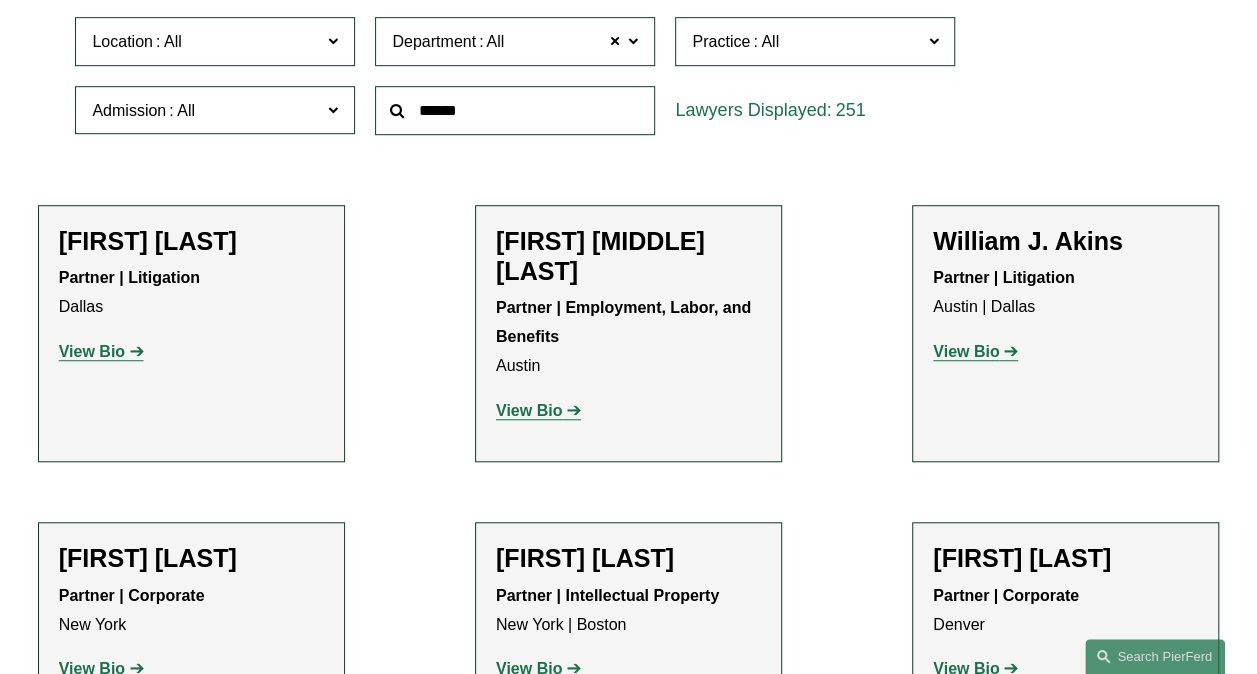 click 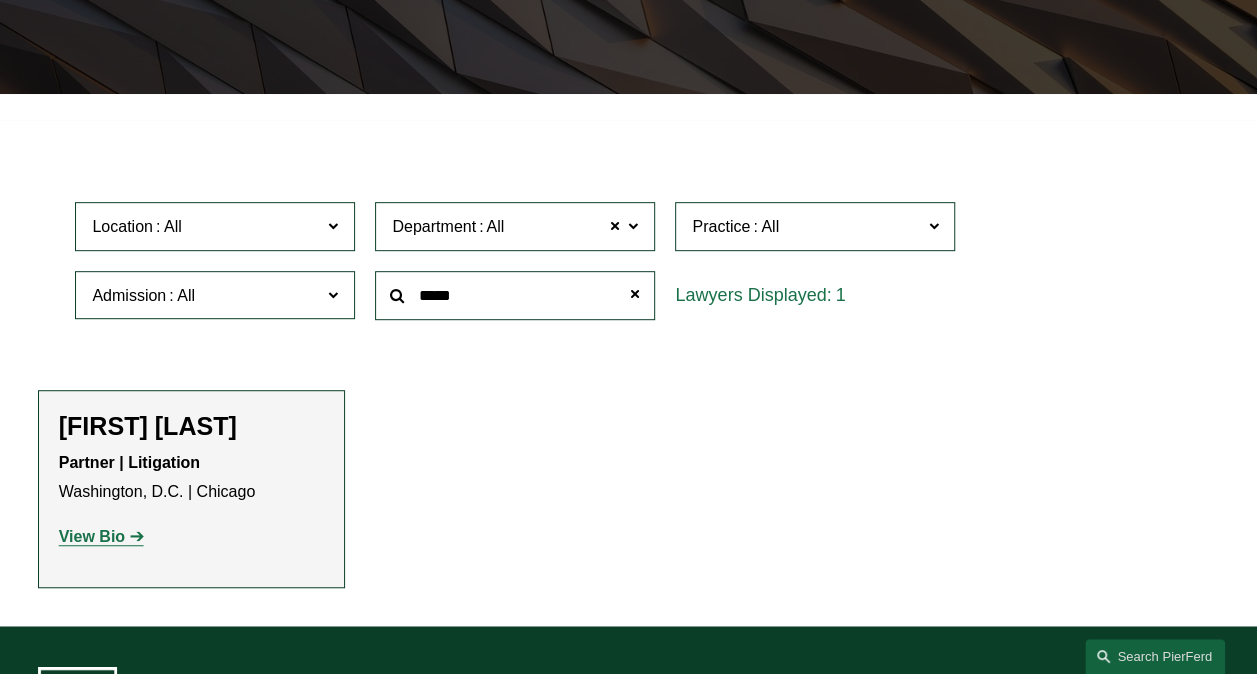 scroll, scrollTop: 602, scrollLeft: 0, axis: vertical 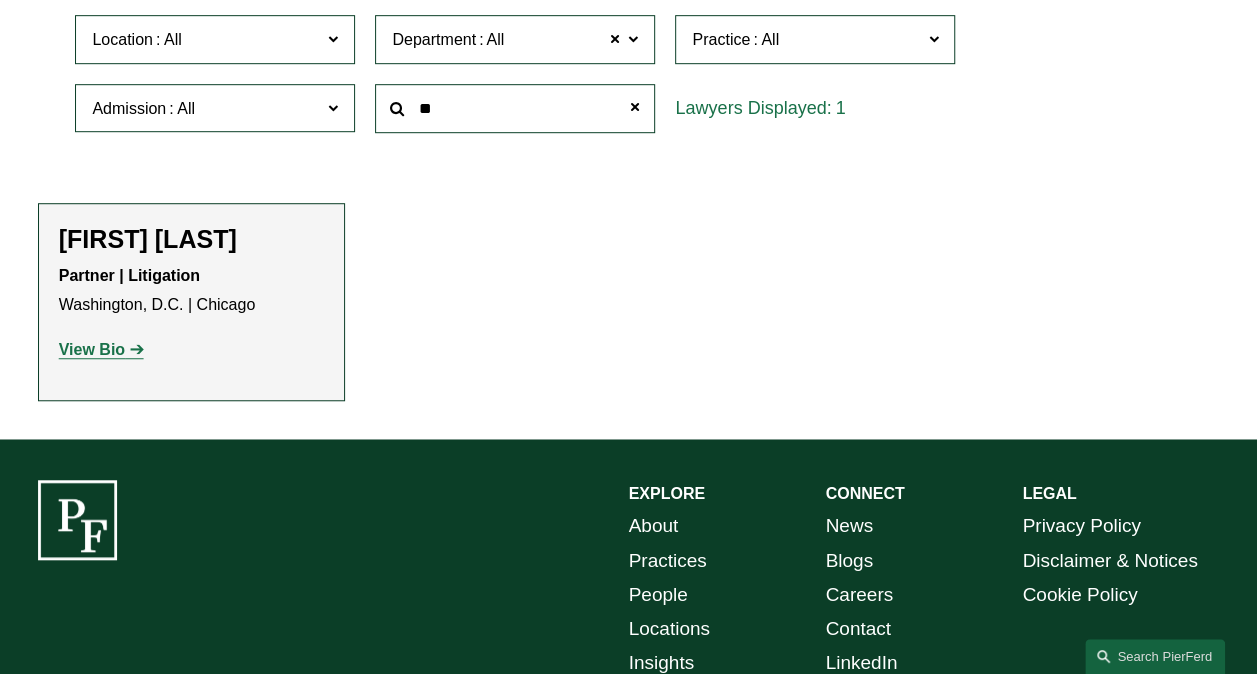 type on "*" 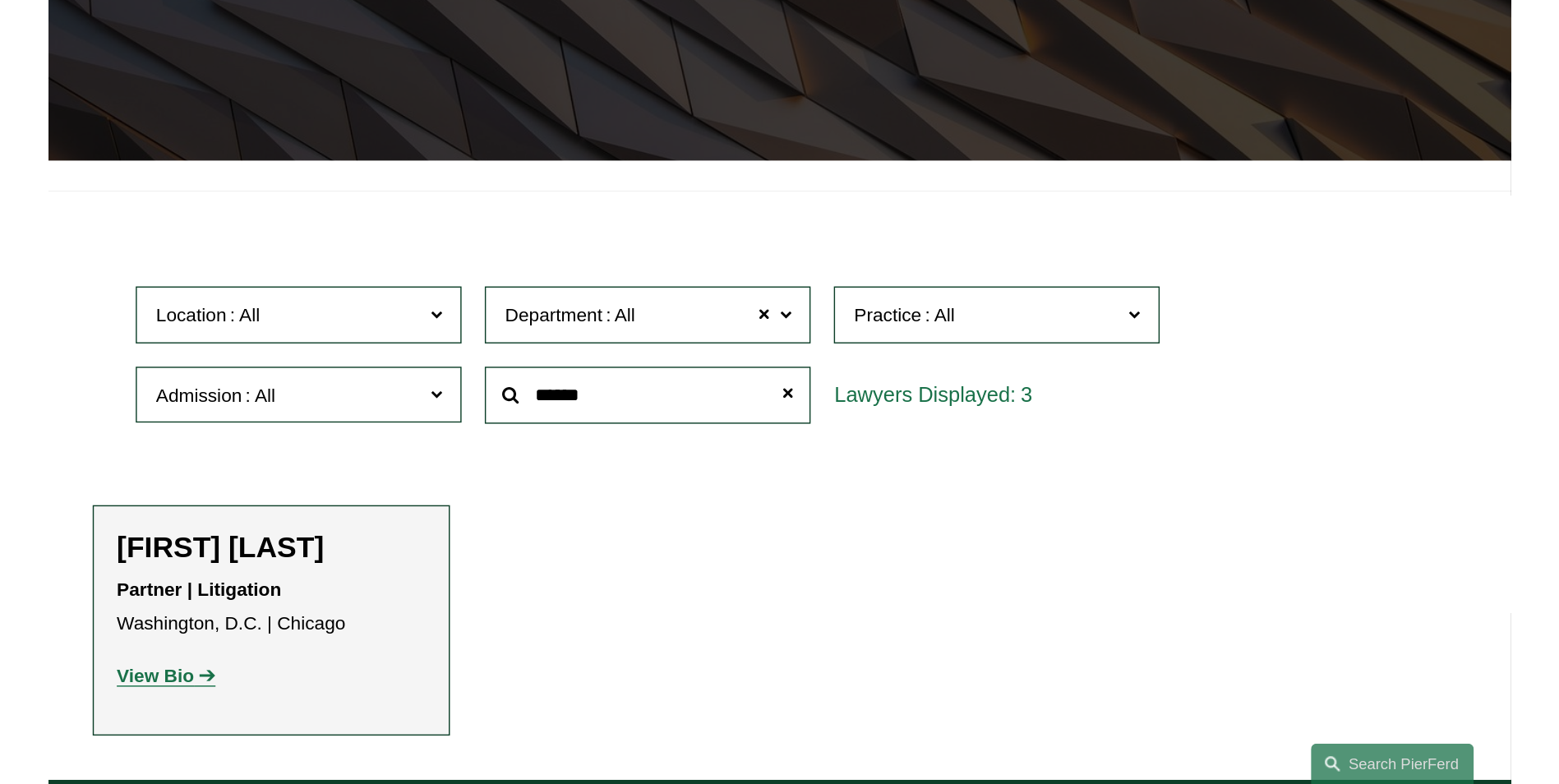 scroll, scrollTop: 248, scrollLeft: 0, axis: vertical 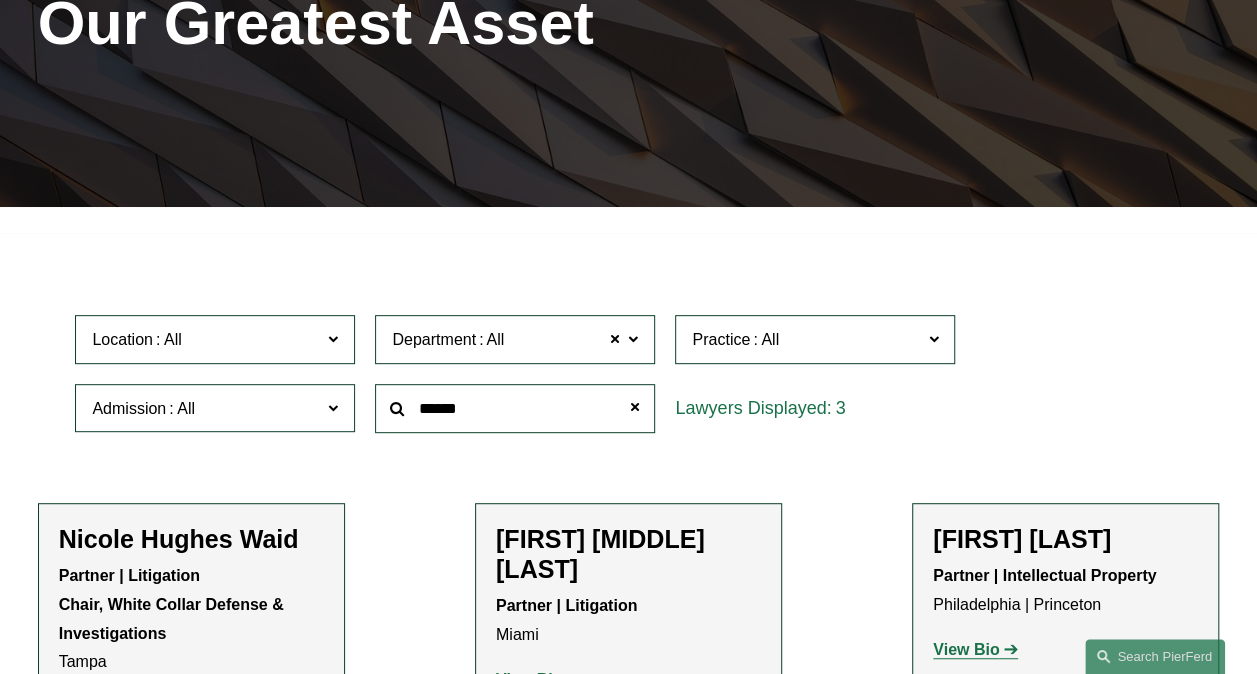 type on "******" 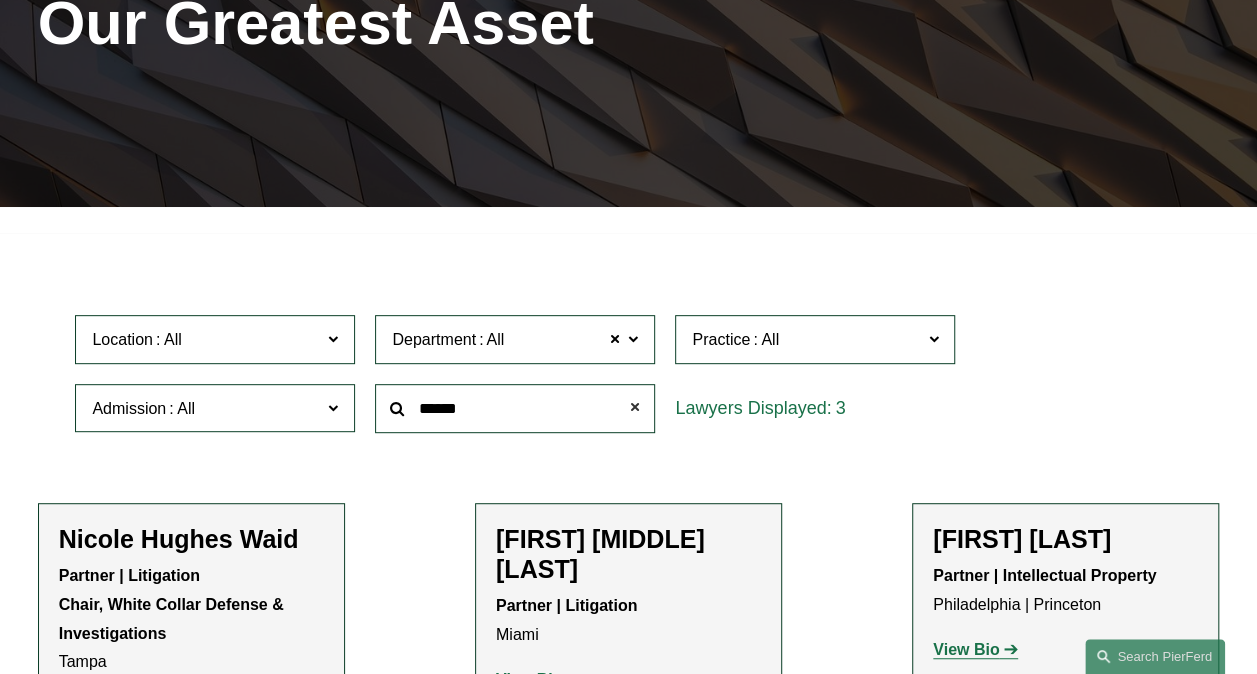 click 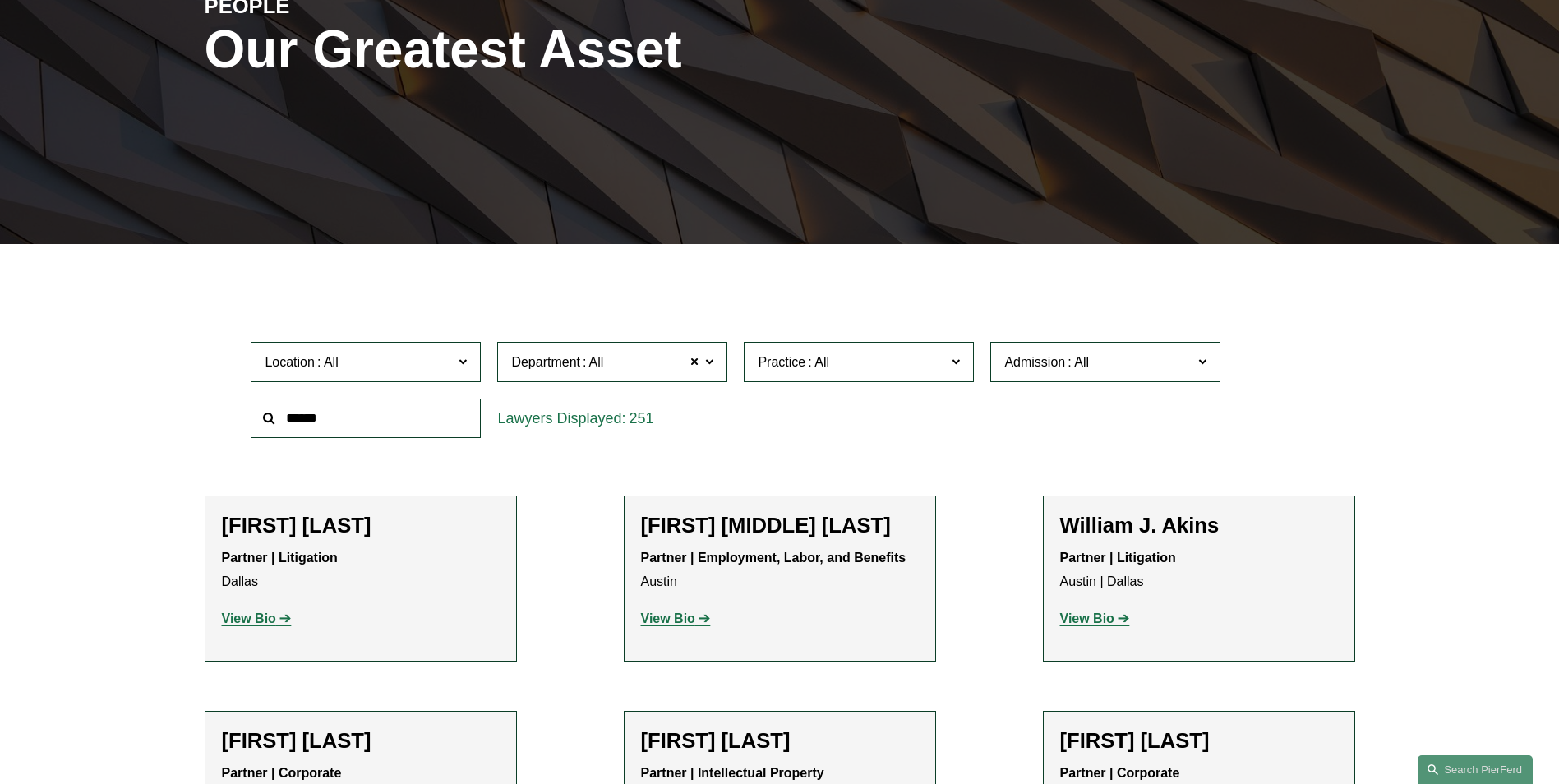 click 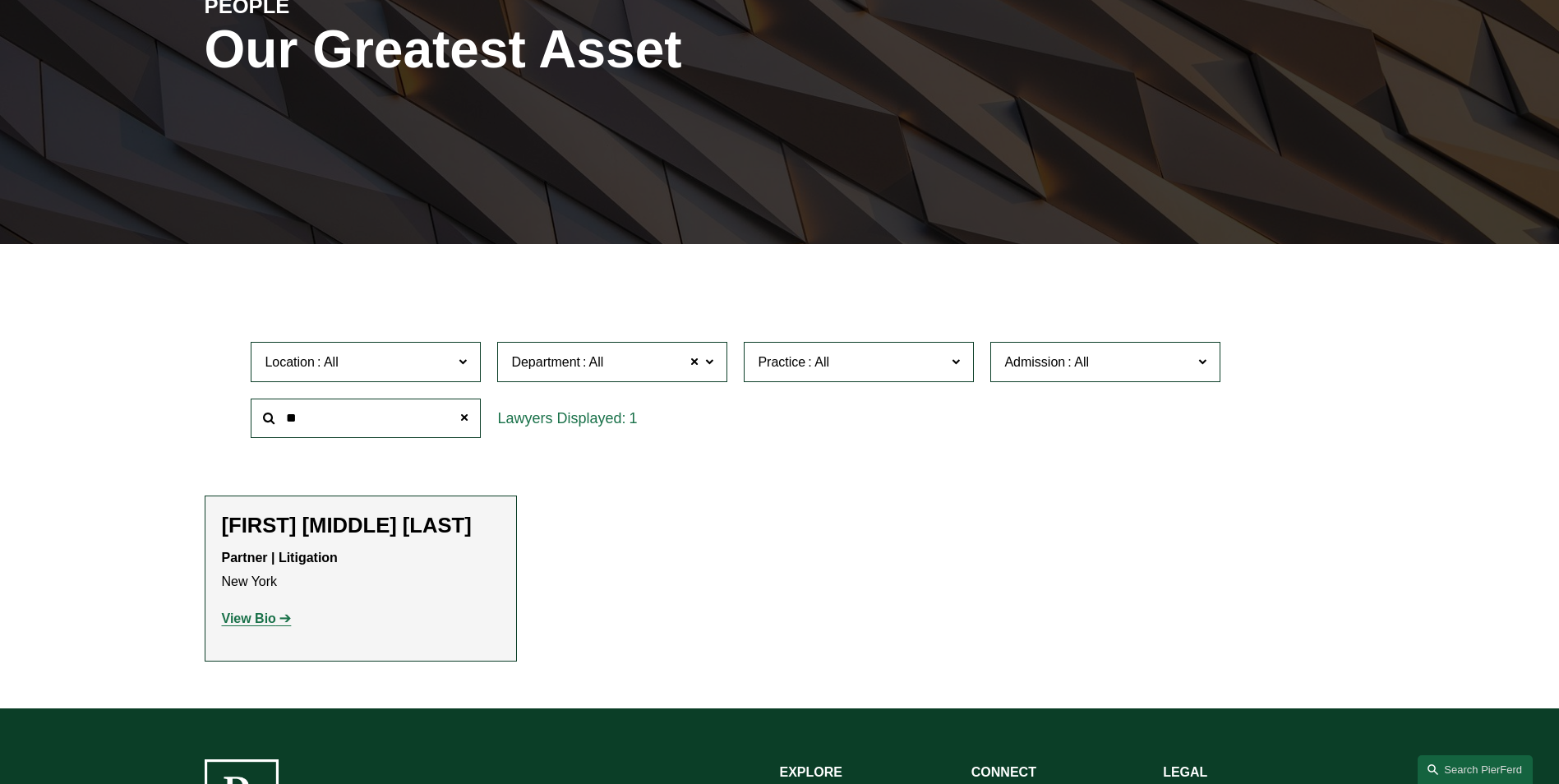 type on "*" 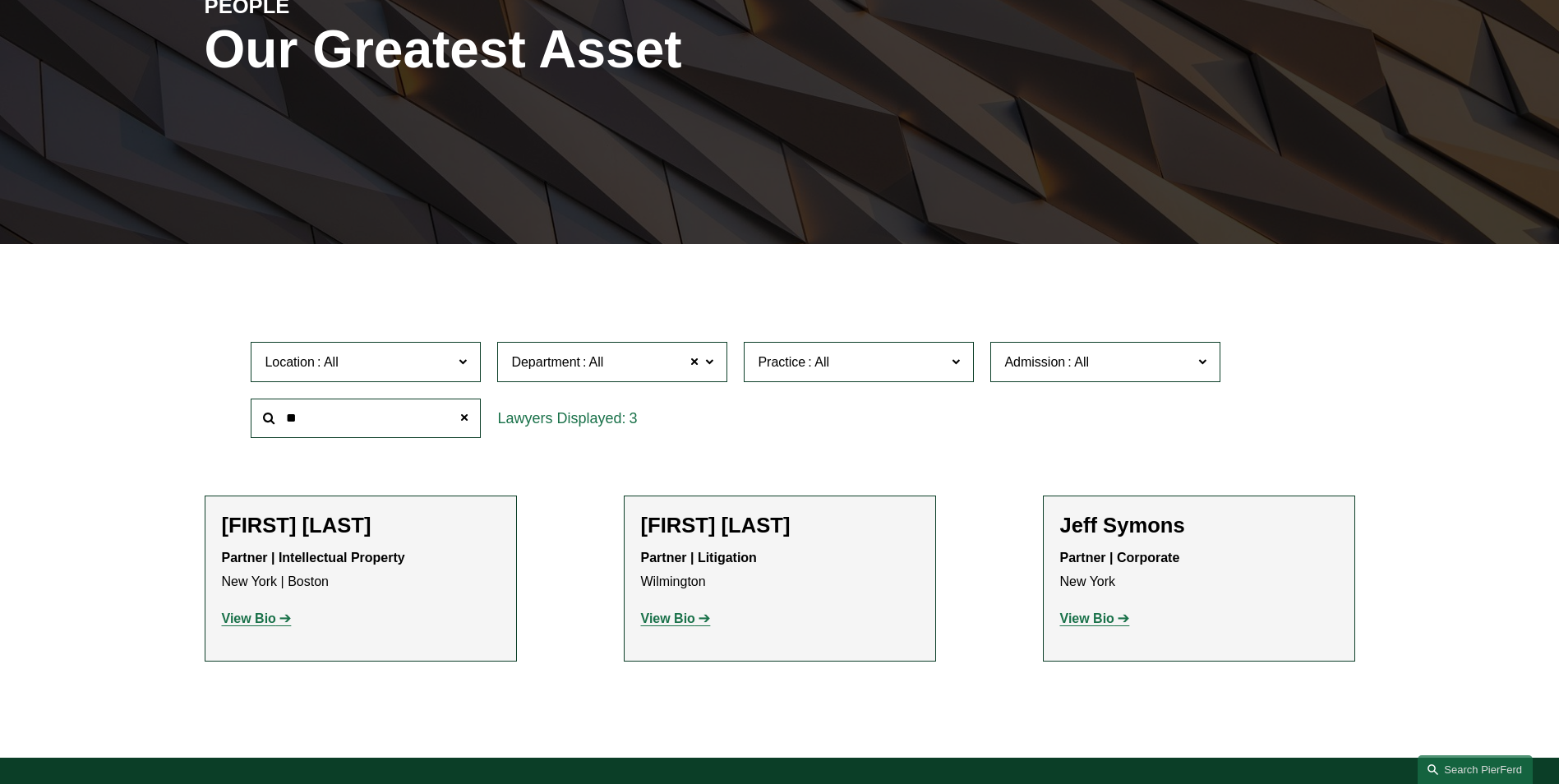 type on "*" 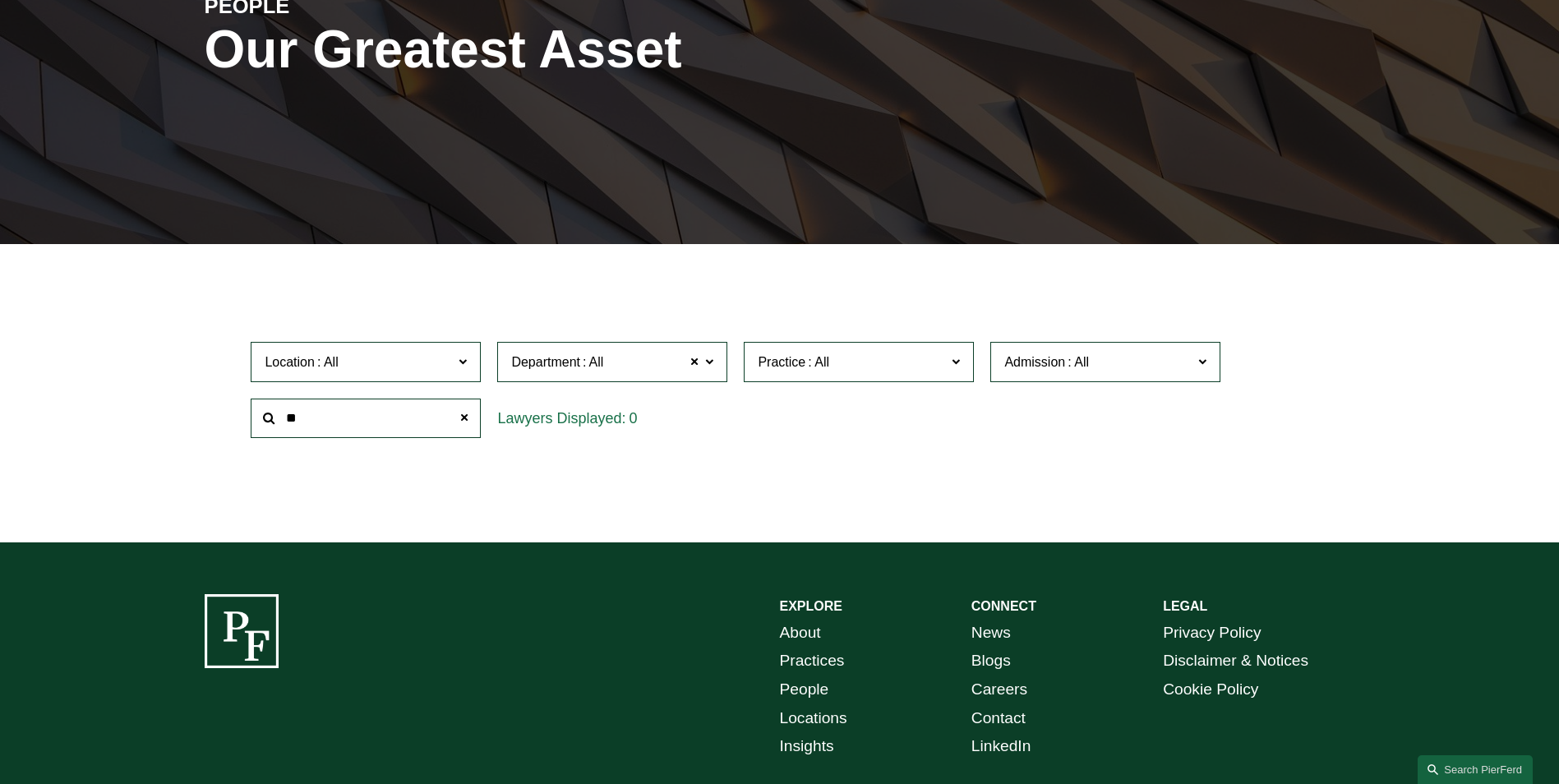type on "*" 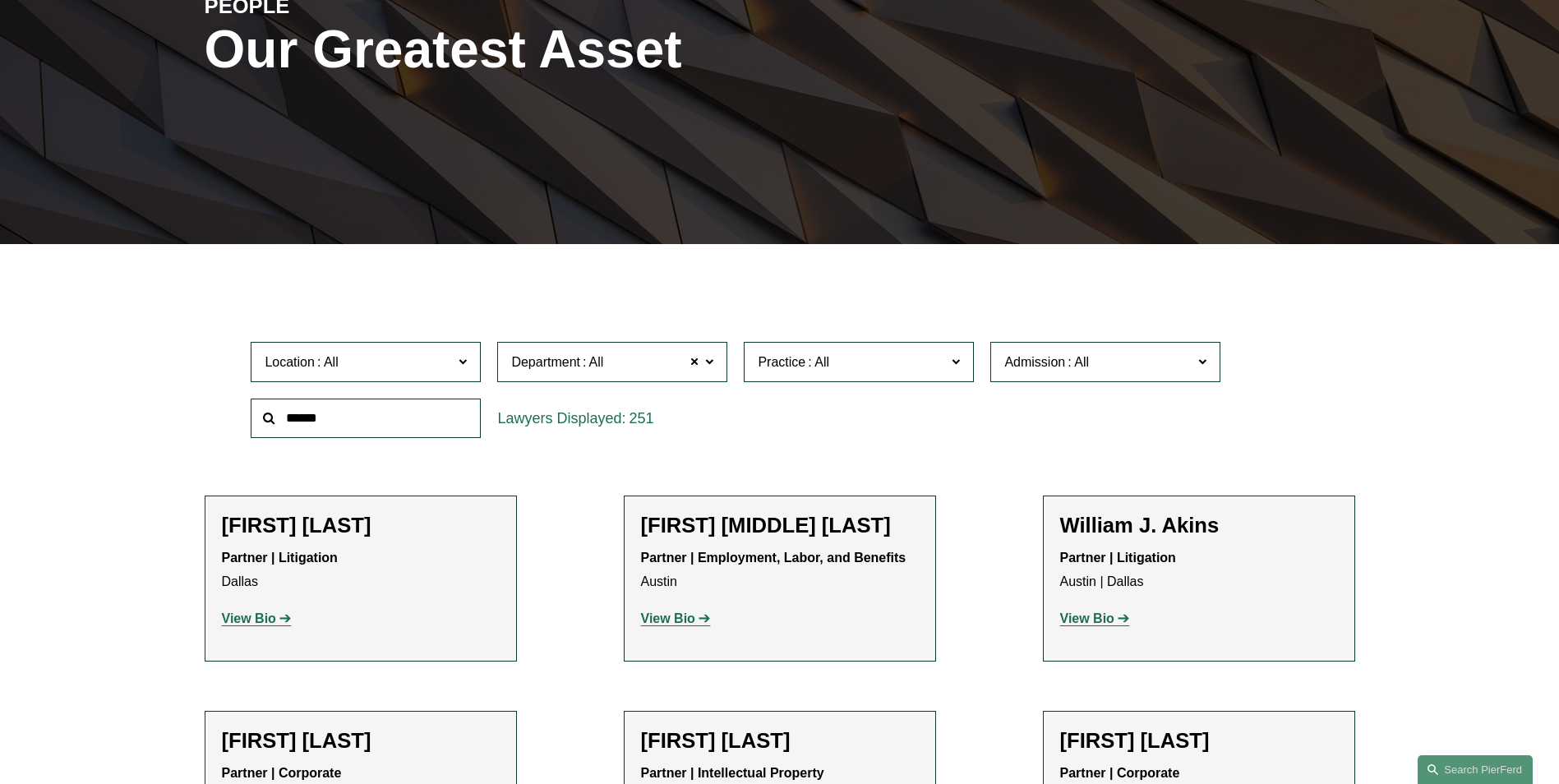 click 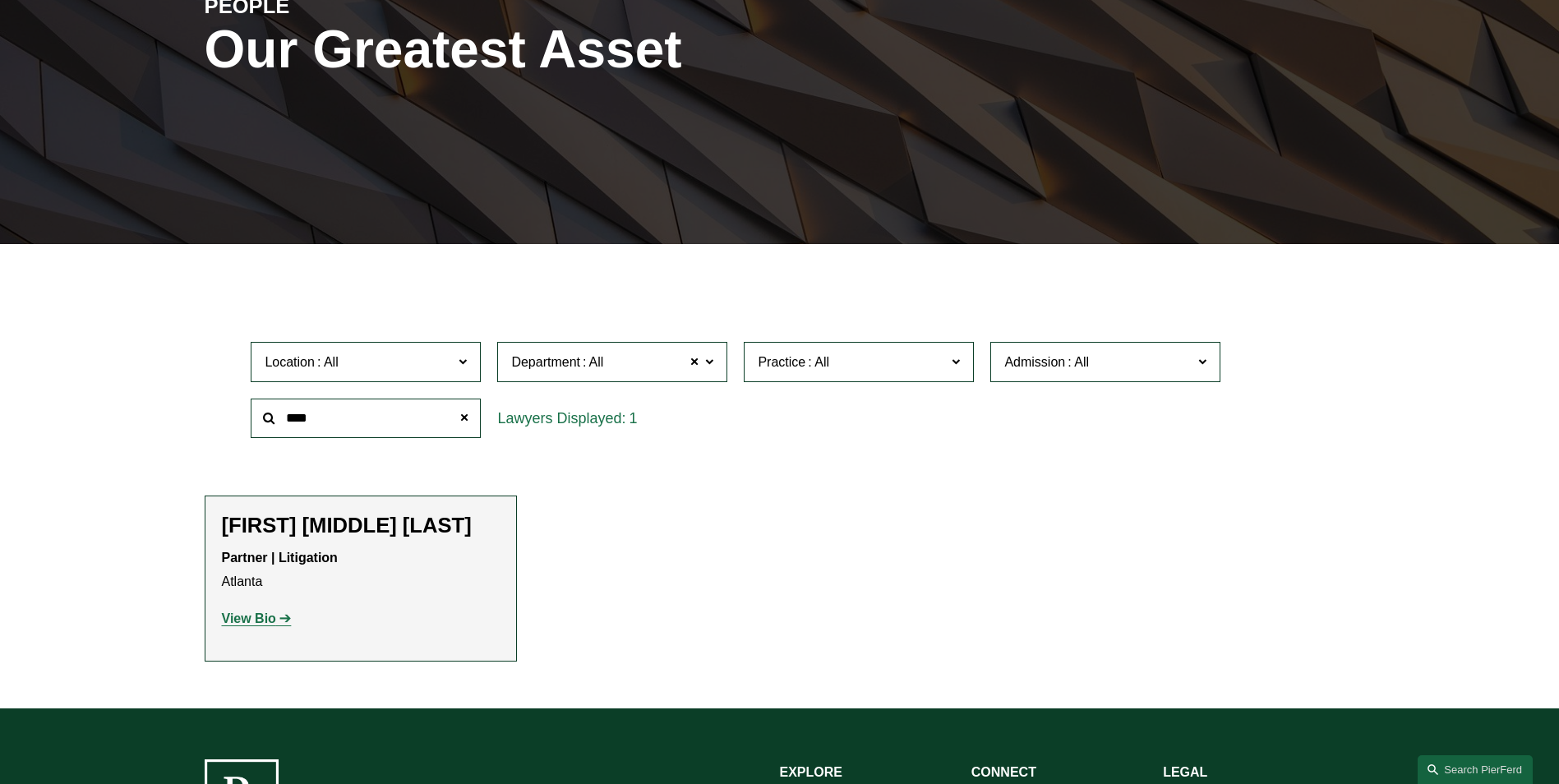 type on "****" 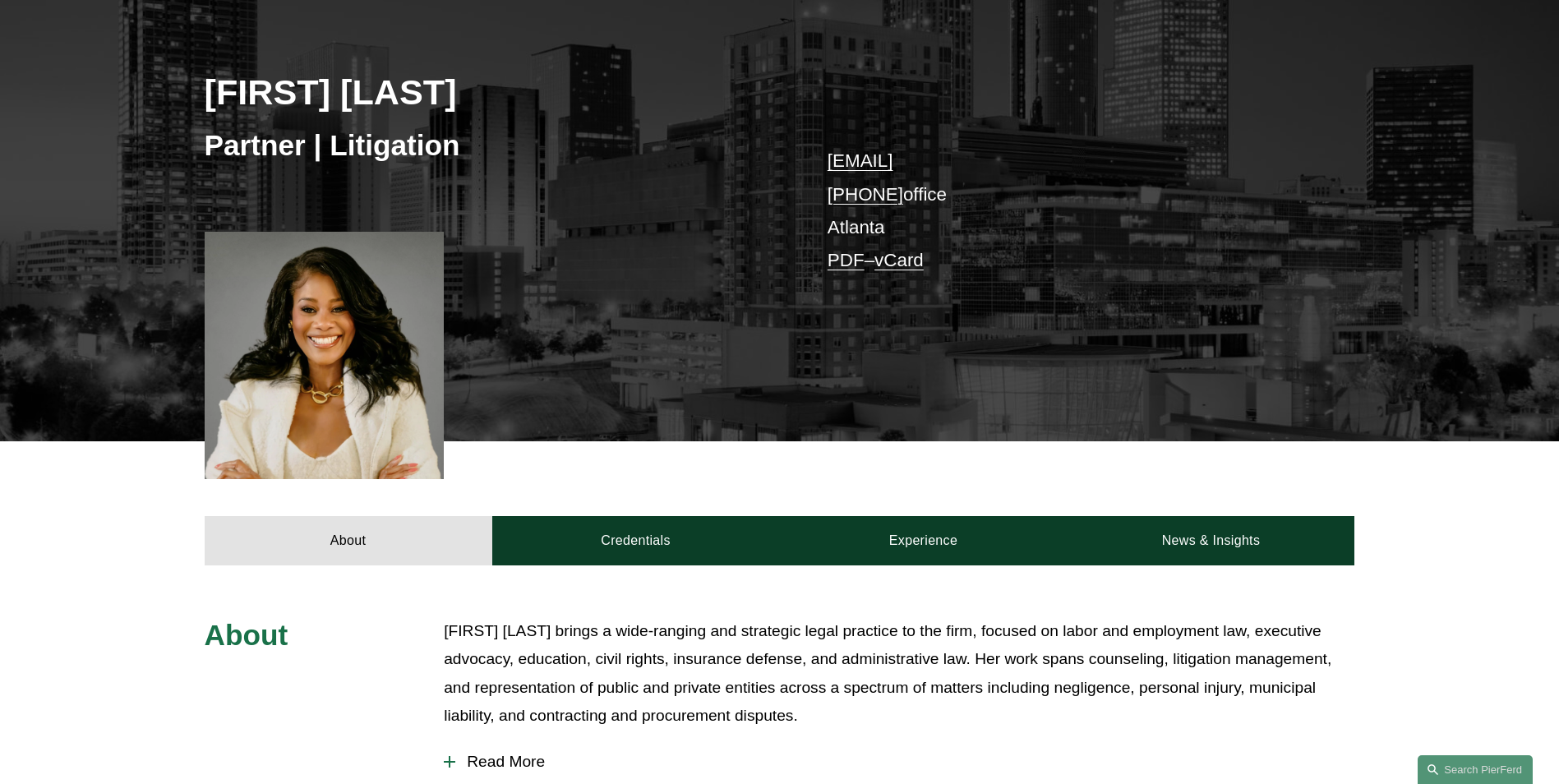 scroll, scrollTop: 247, scrollLeft: 0, axis: vertical 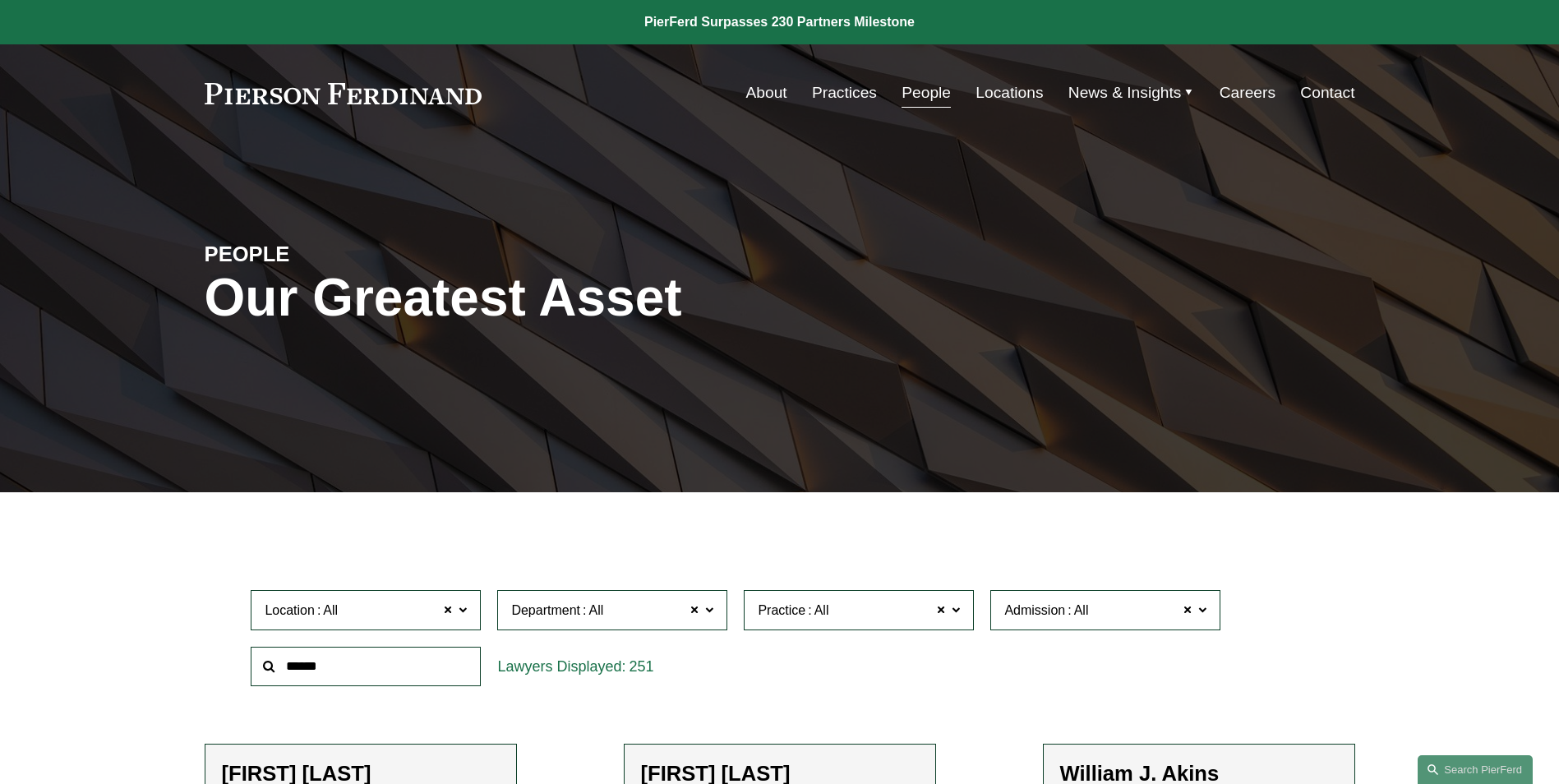 click 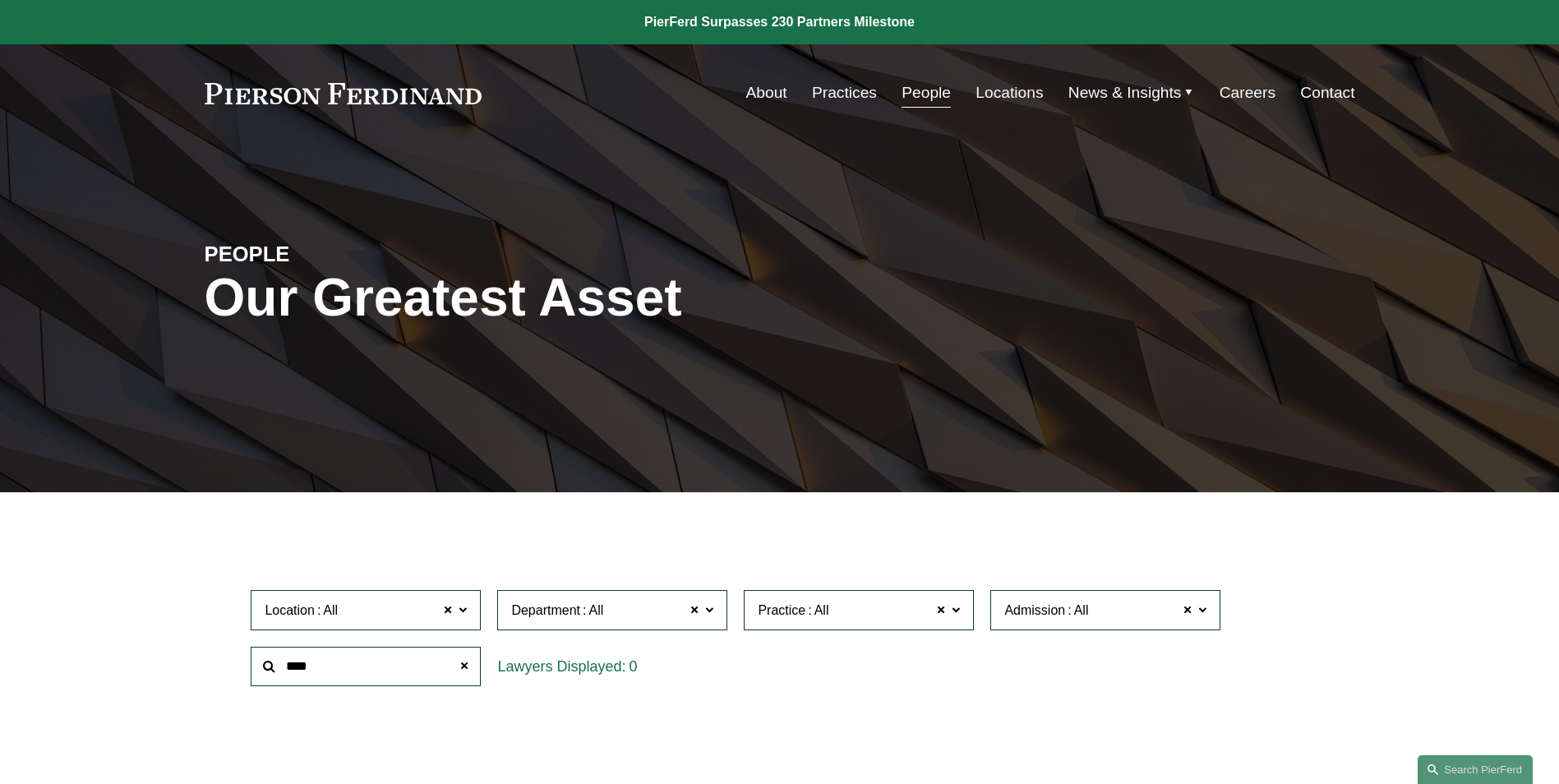 type on "****" 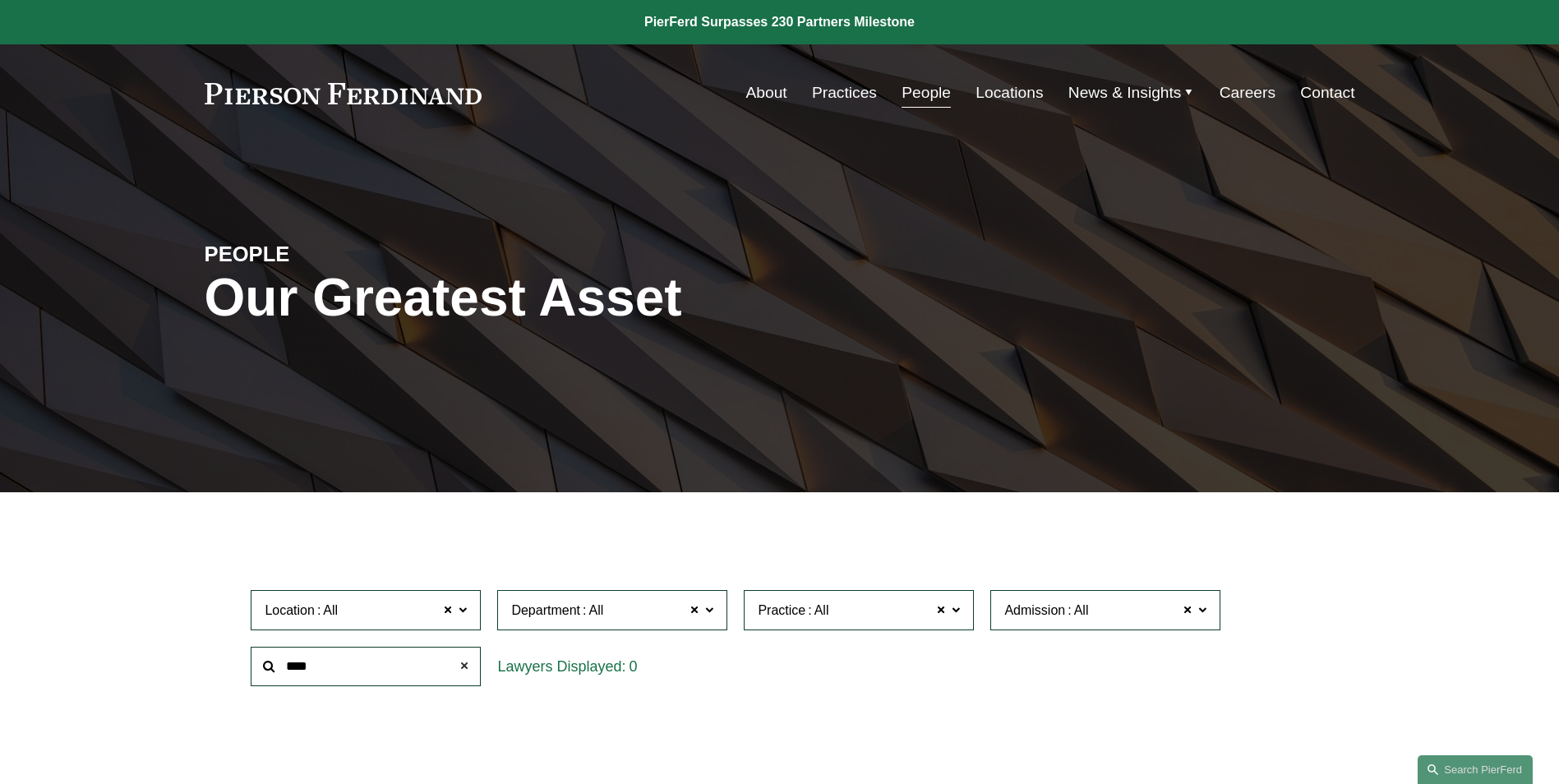 click 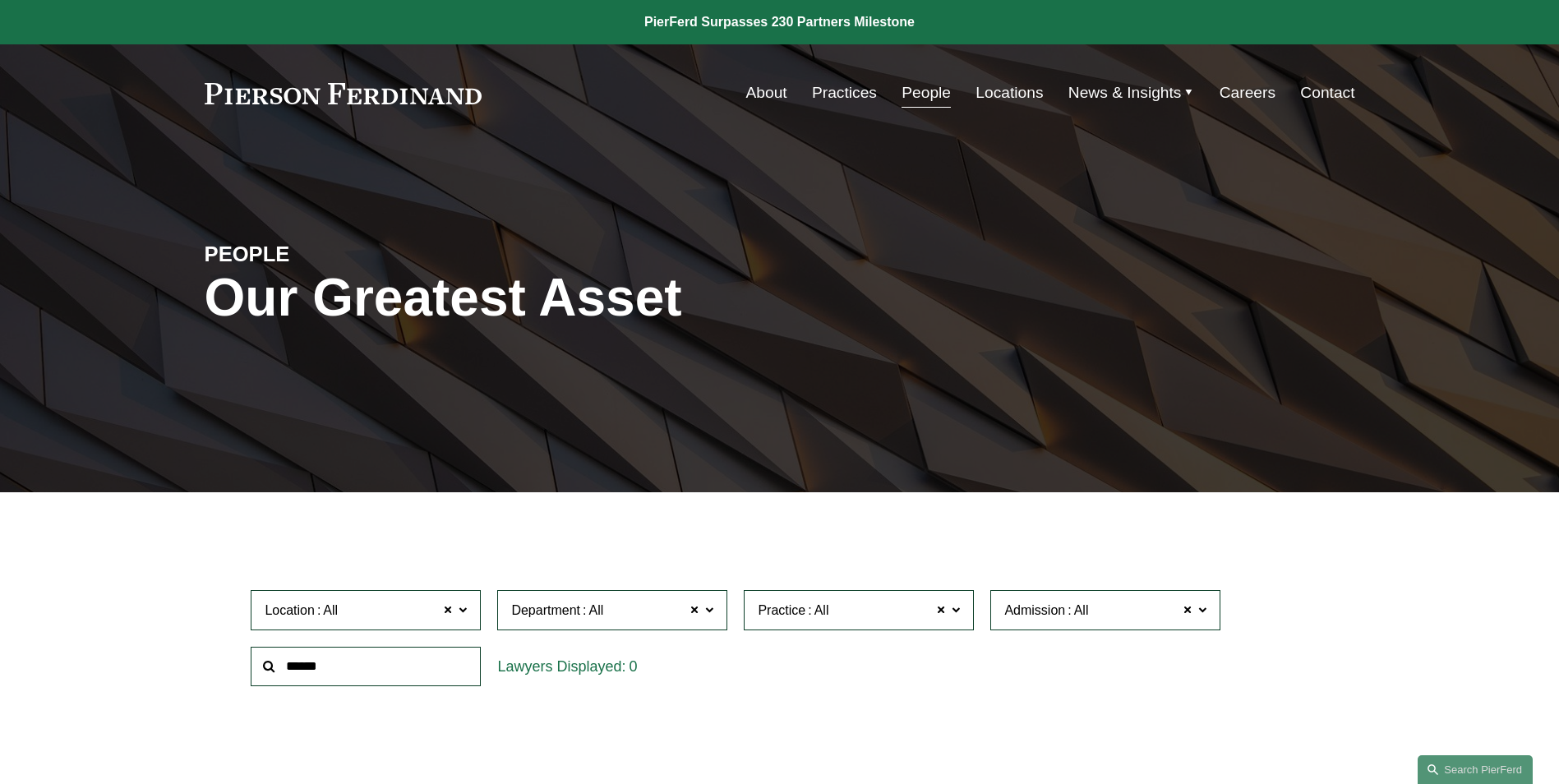 click 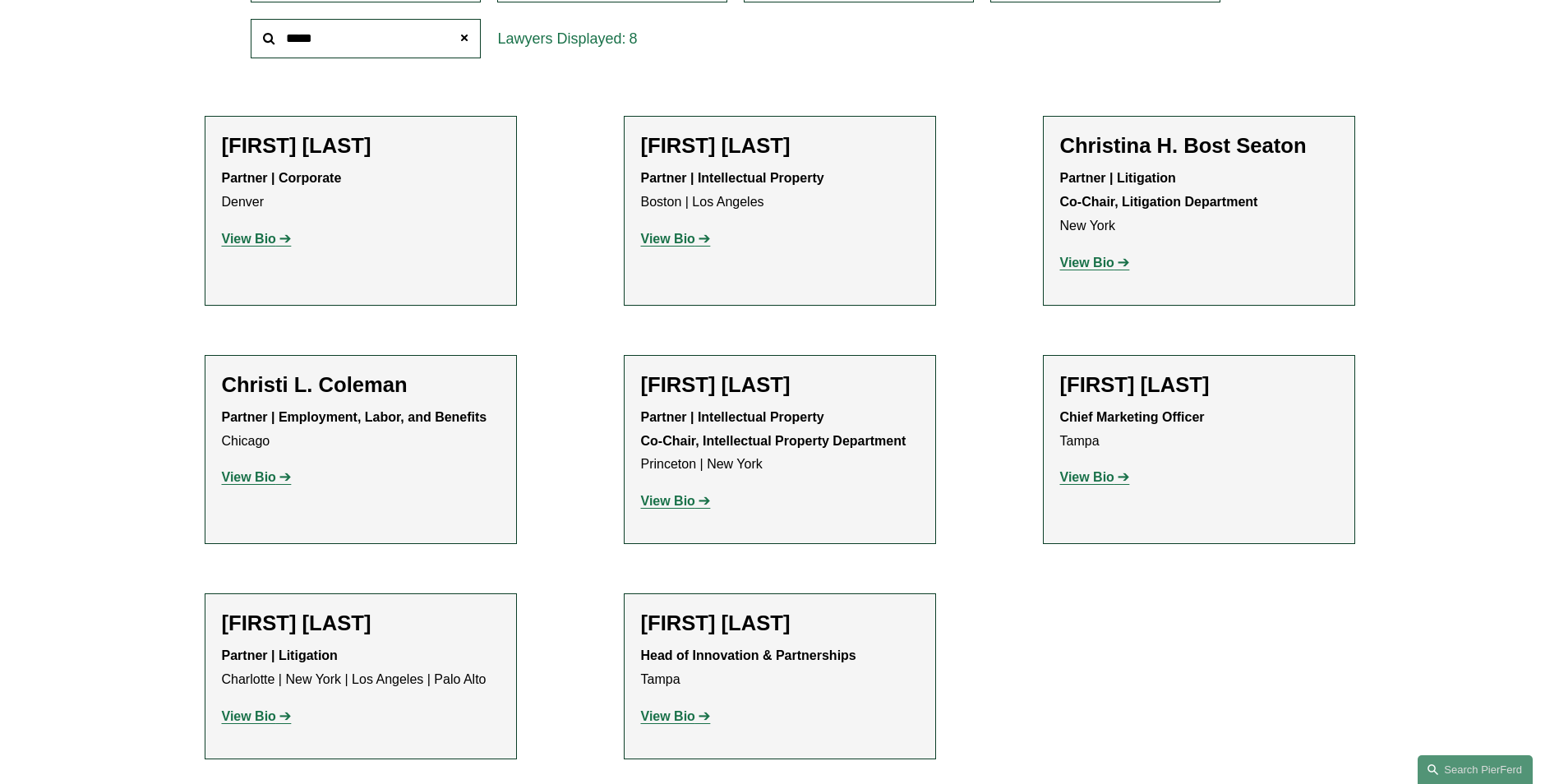 scroll, scrollTop: 657, scrollLeft: 0, axis: vertical 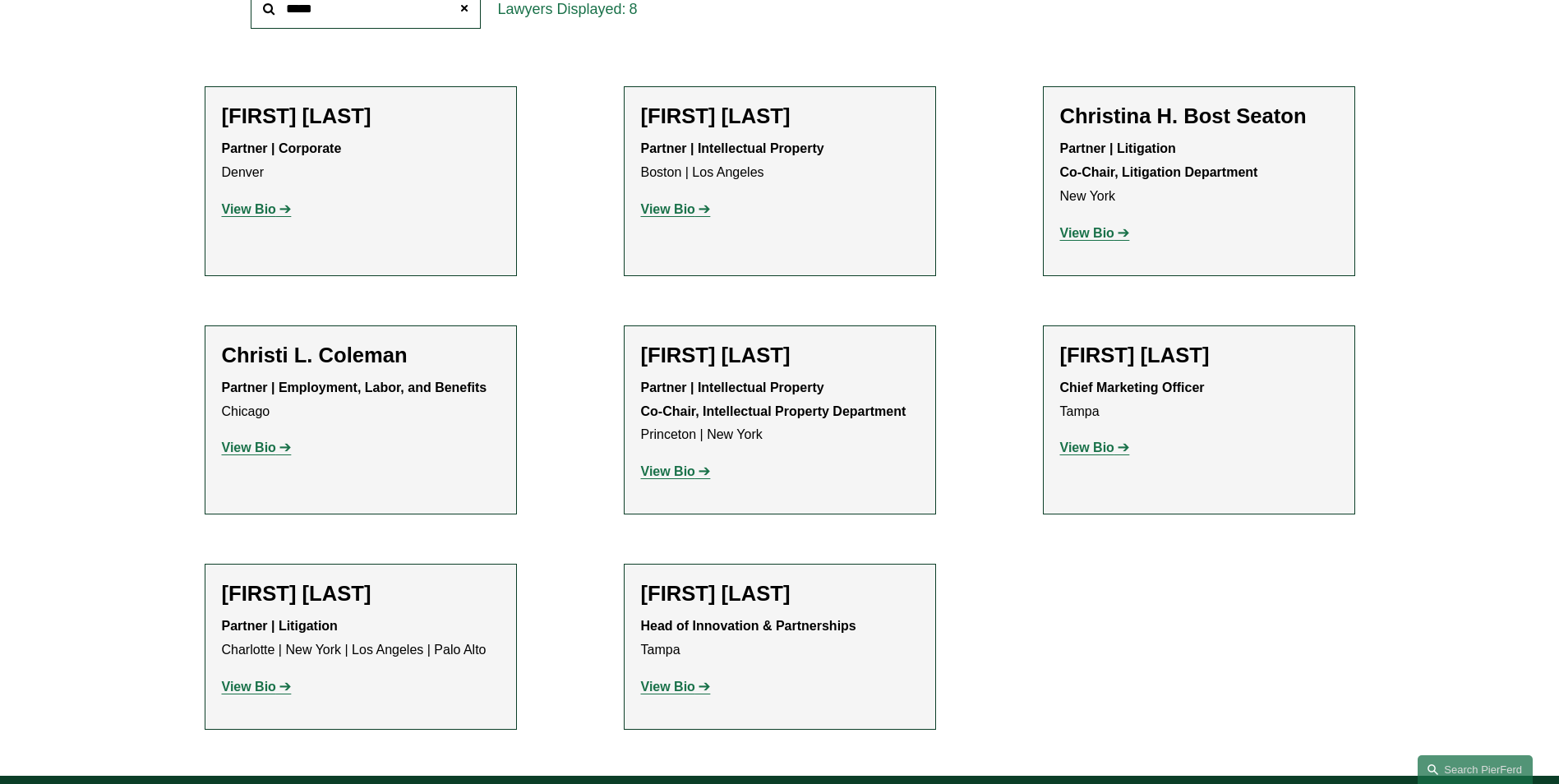type on "*****" 